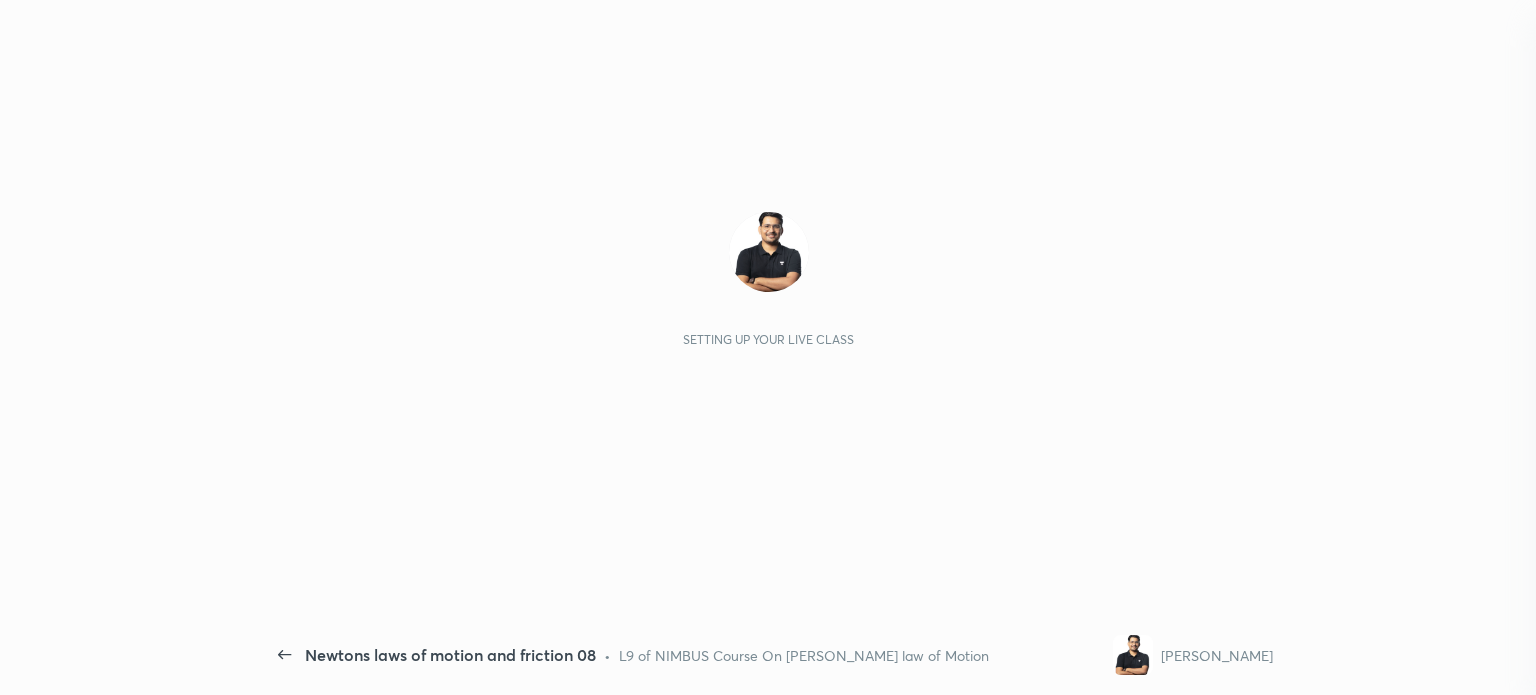 scroll, scrollTop: 0, scrollLeft: 0, axis: both 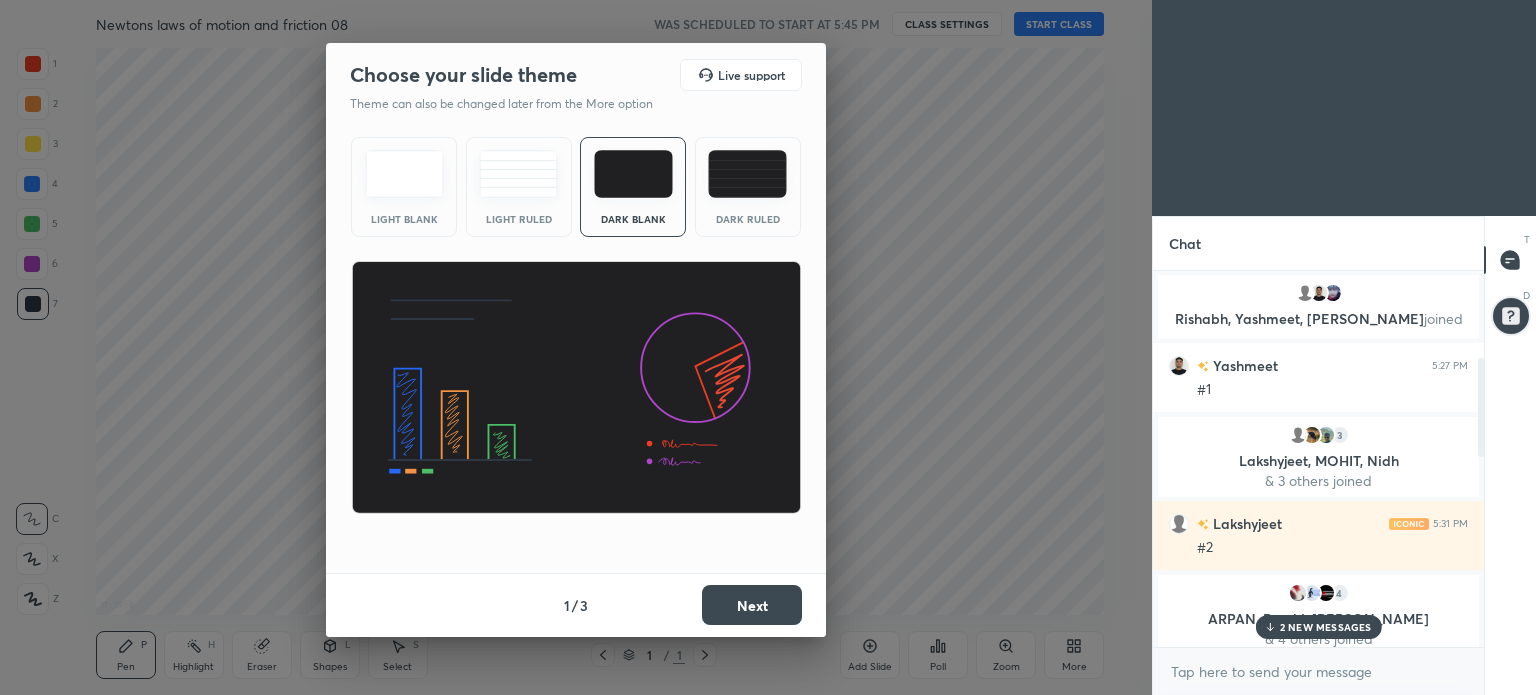 drag, startPoint x: 1479, startPoint y: 614, endPoint x: 1470, endPoint y: 235, distance: 379.10684 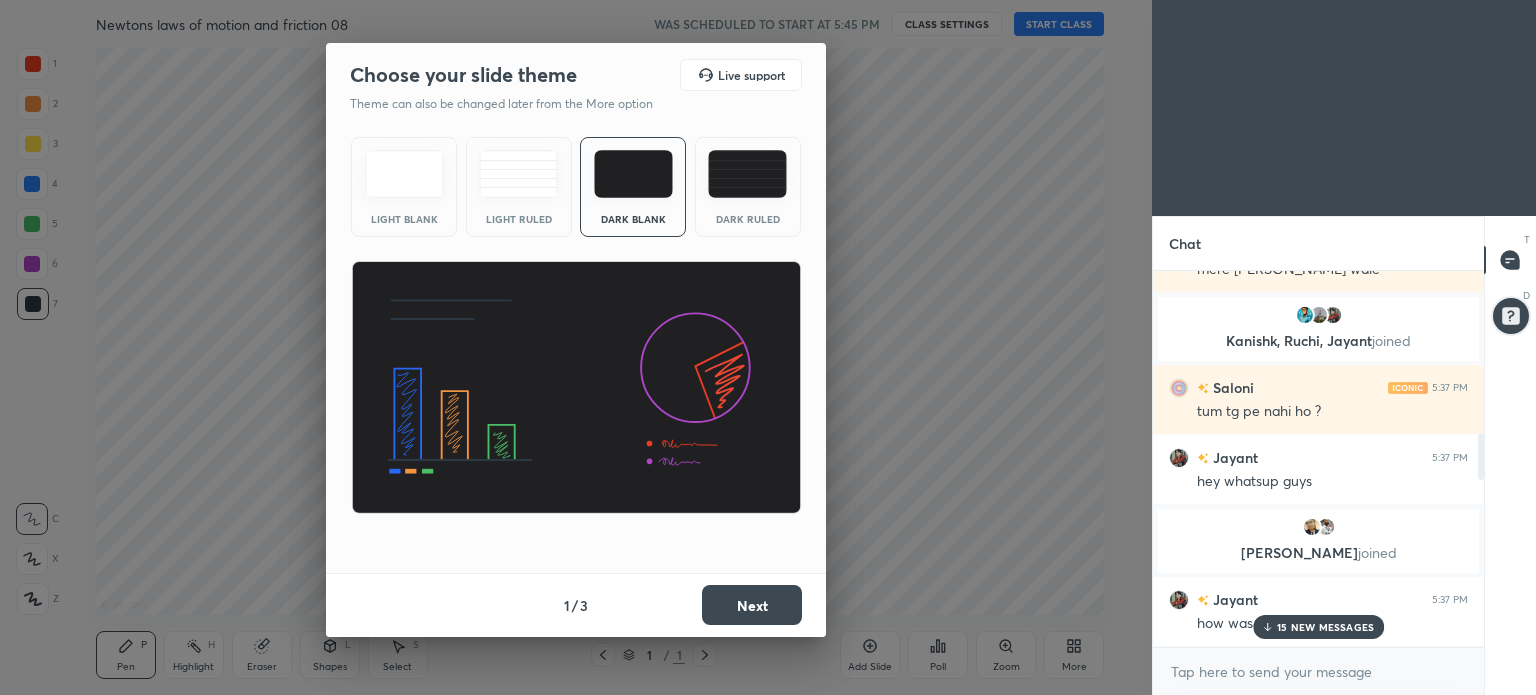 scroll, scrollTop: 1354, scrollLeft: 0, axis: vertical 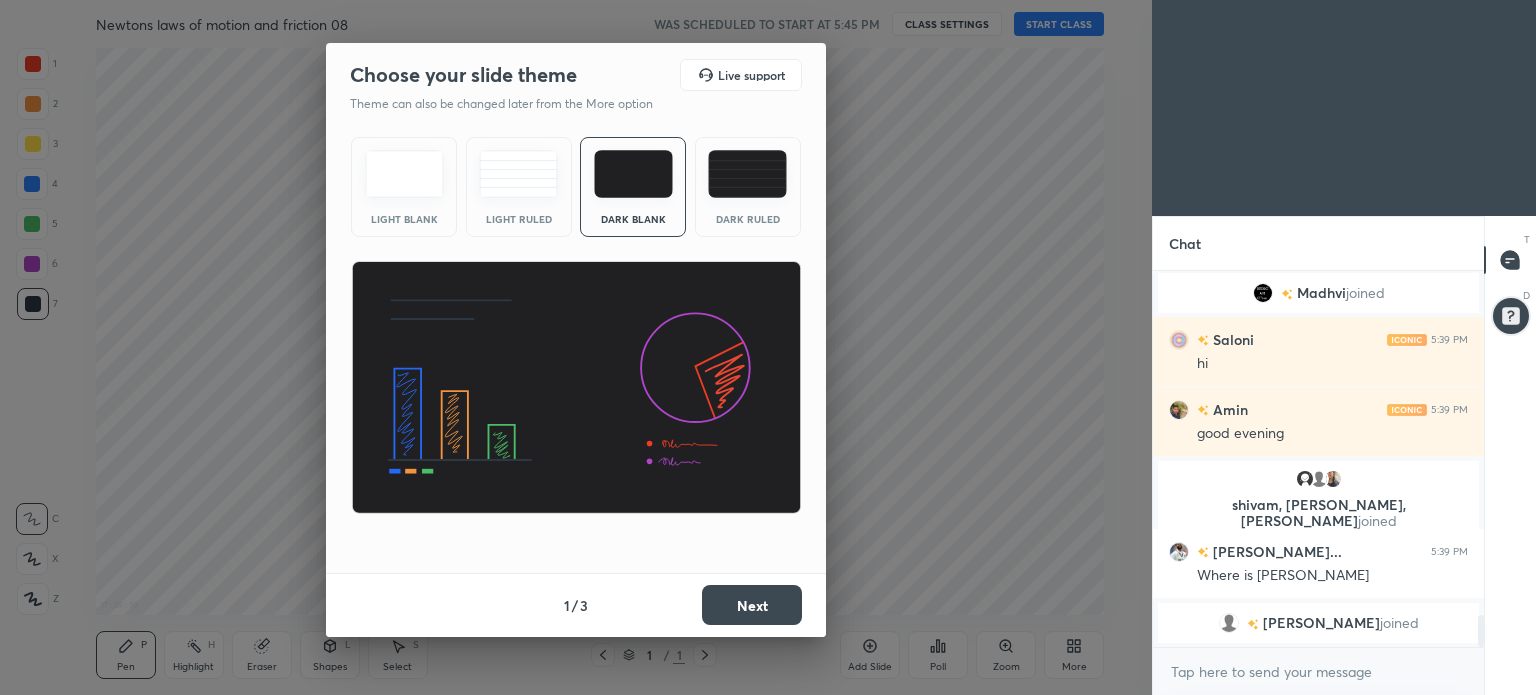 drag, startPoint x: 1483, startPoint y: 387, endPoint x: 1497, endPoint y: 722, distance: 335.29242 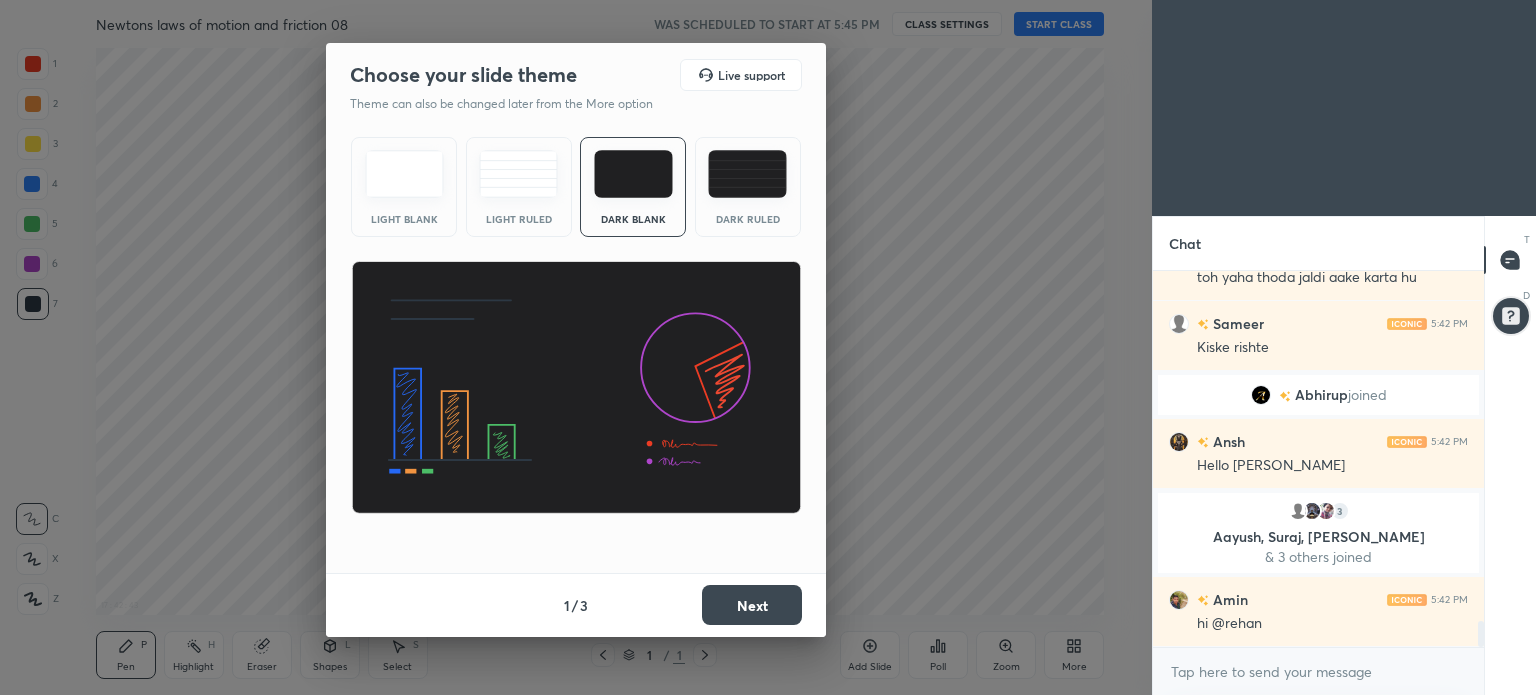 scroll, scrollTop: 4986, scrollLeft: 0, axis: vertical 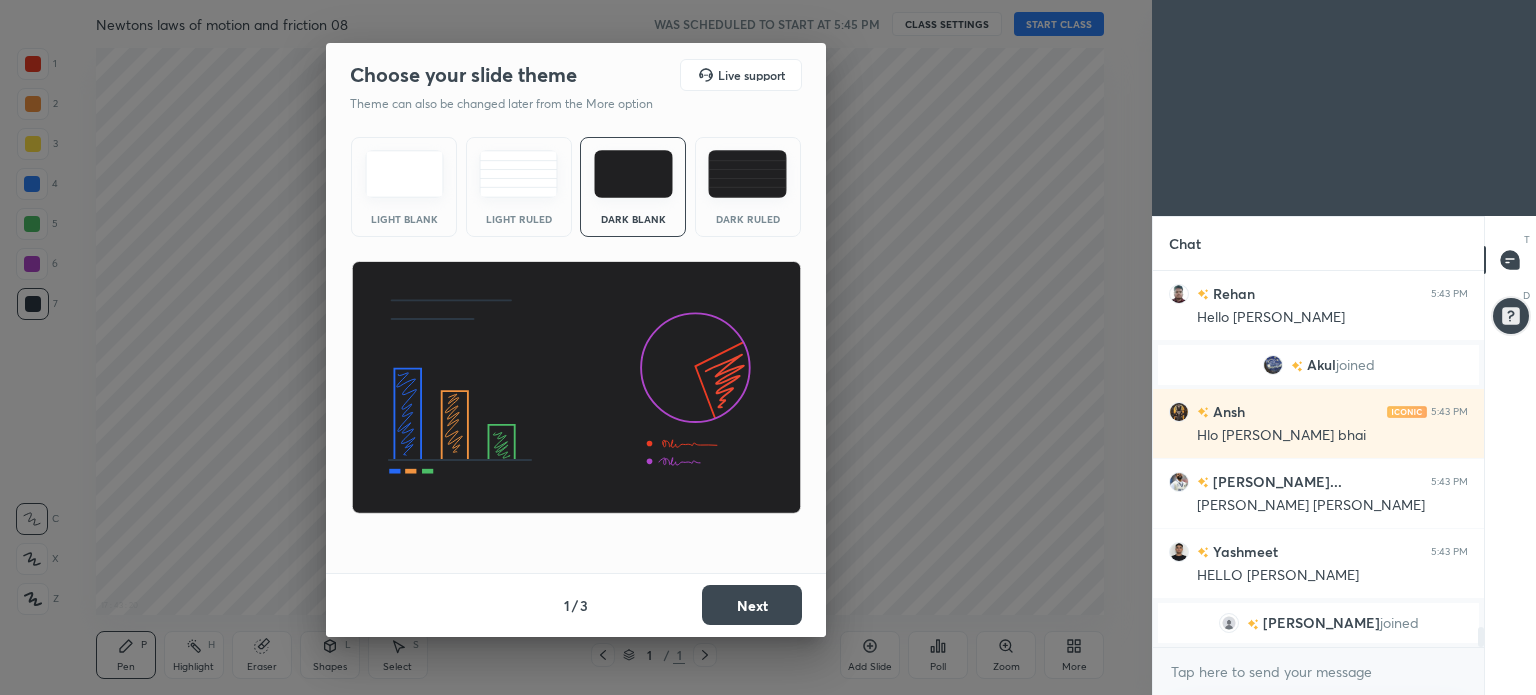 drag, startPoint x: 1480, startPoint y: 632, endPoint x: 1499, endPoint y: 742, distance: 111.62885 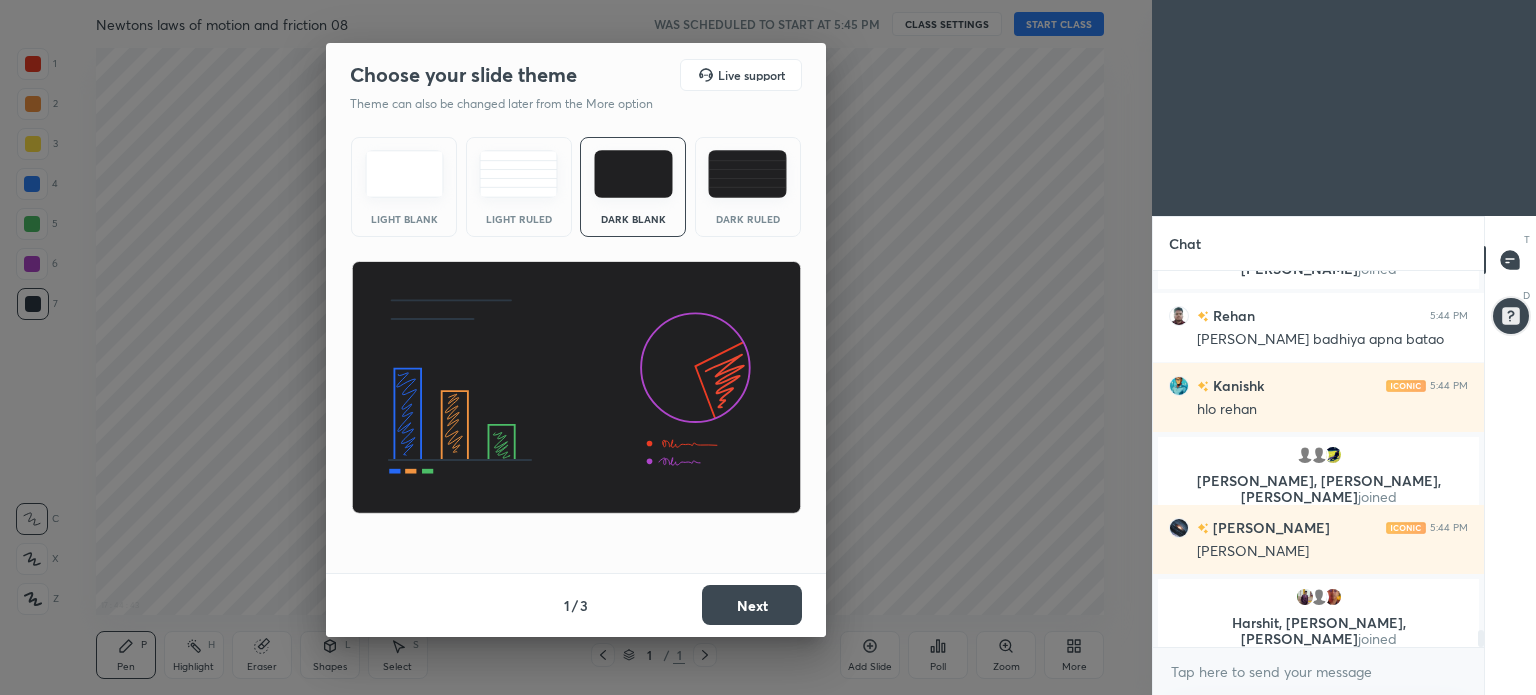 scroll, scrollTop: 7722, scrollLeft: 0, axis: vertical 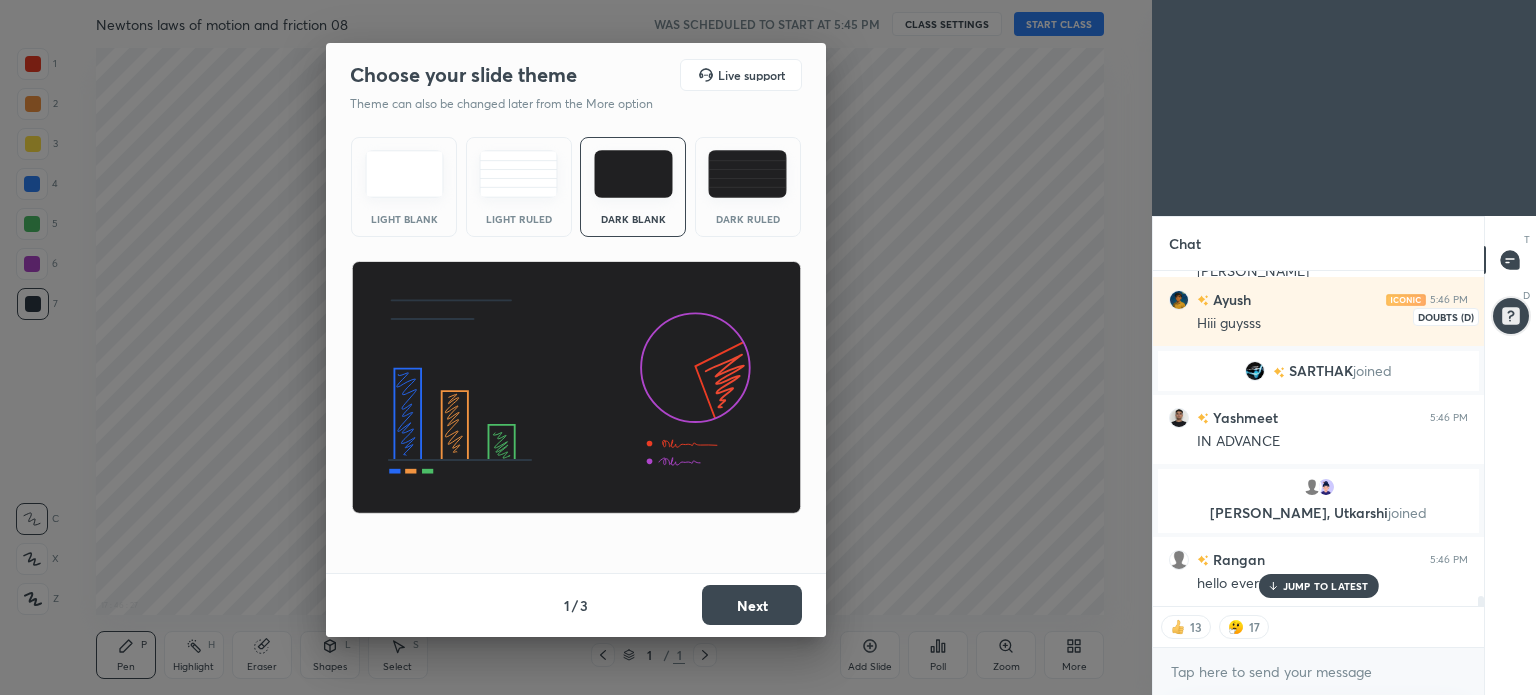 click at bounding box center [1511, 316] 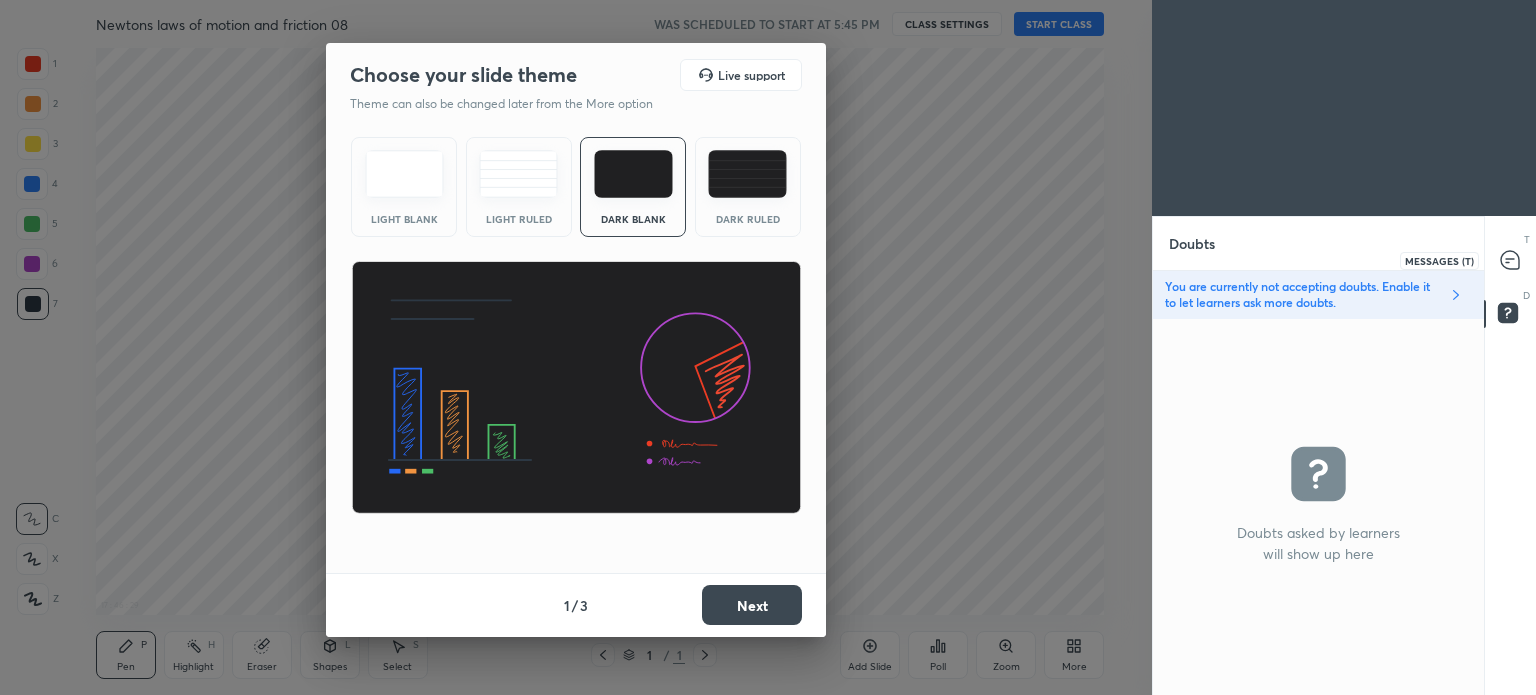 click at bounding box center (1511, 260) 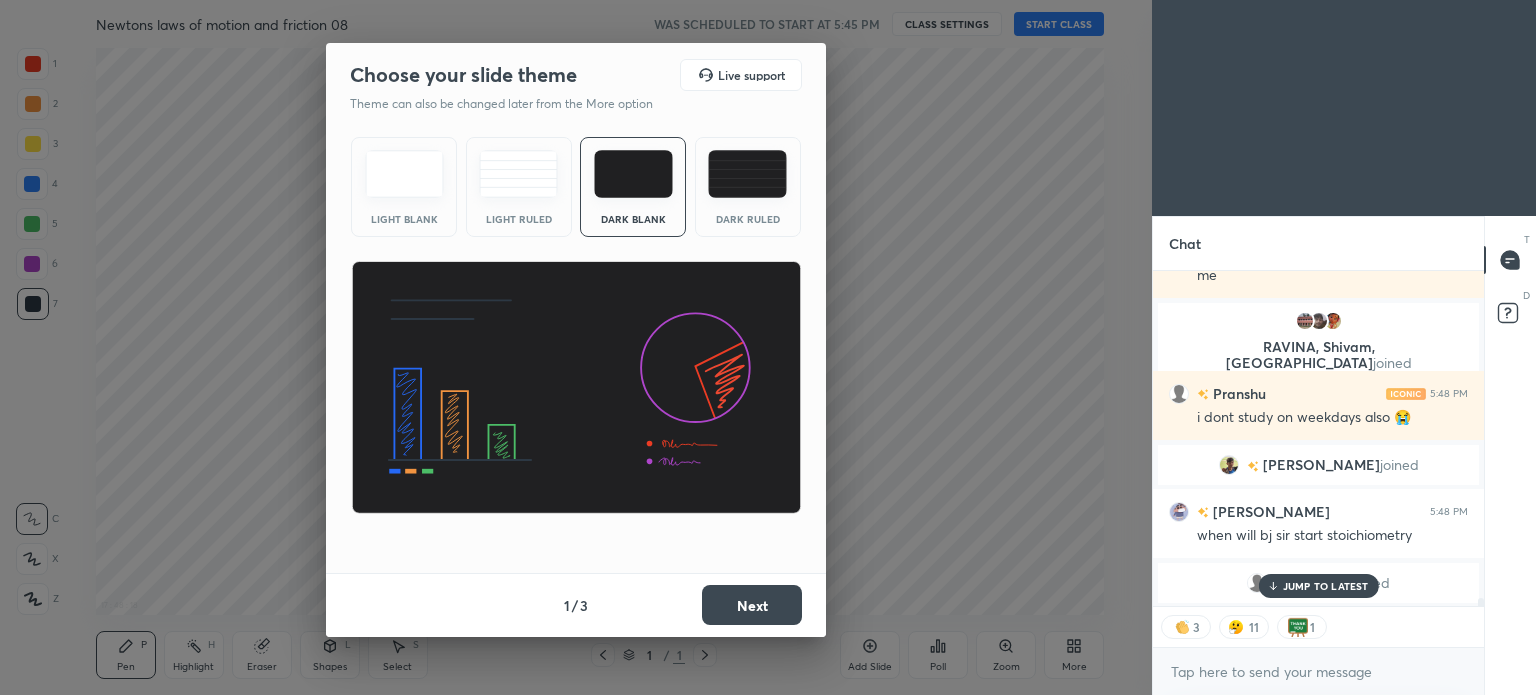 click on "JUMP TO LATEST" at bounding box center [1326, 586] 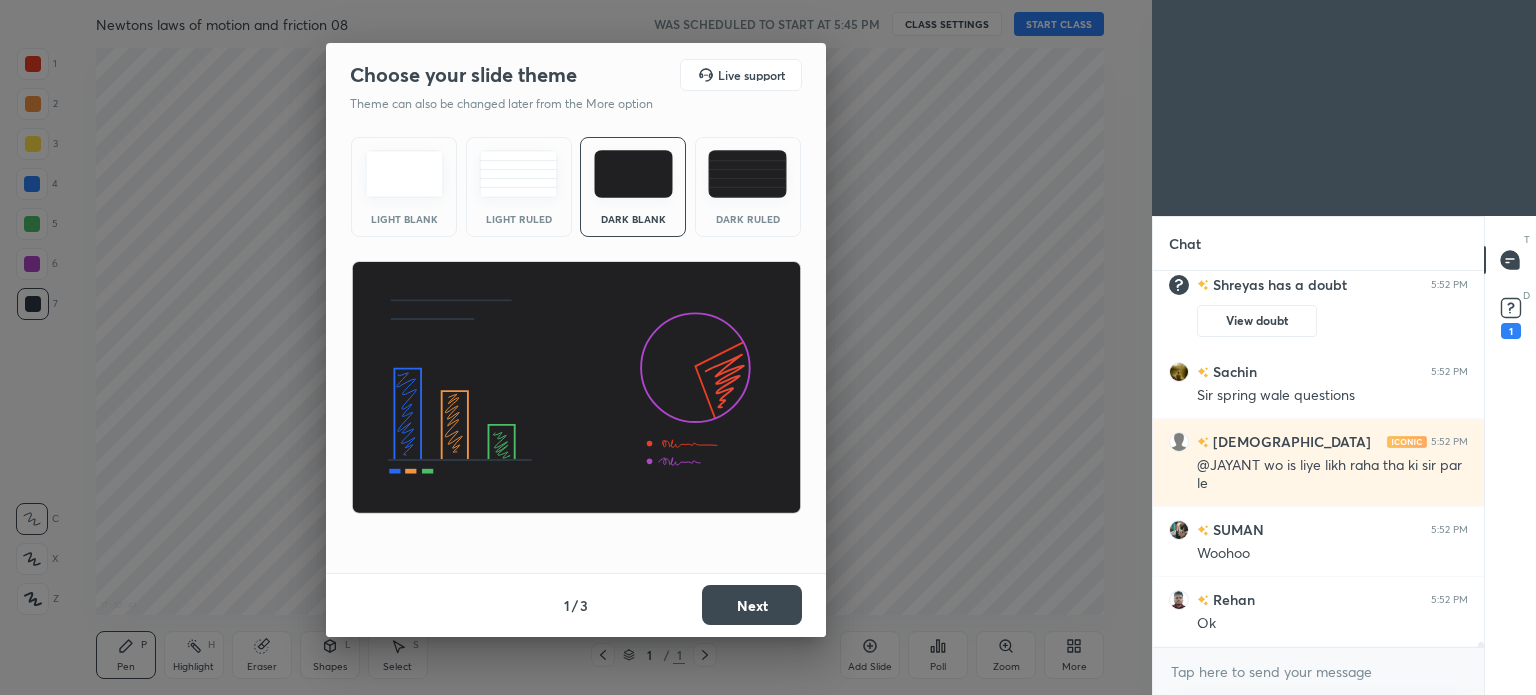 scroll, scrollTop: 27860, scrollLeft: 0, axis: vertical 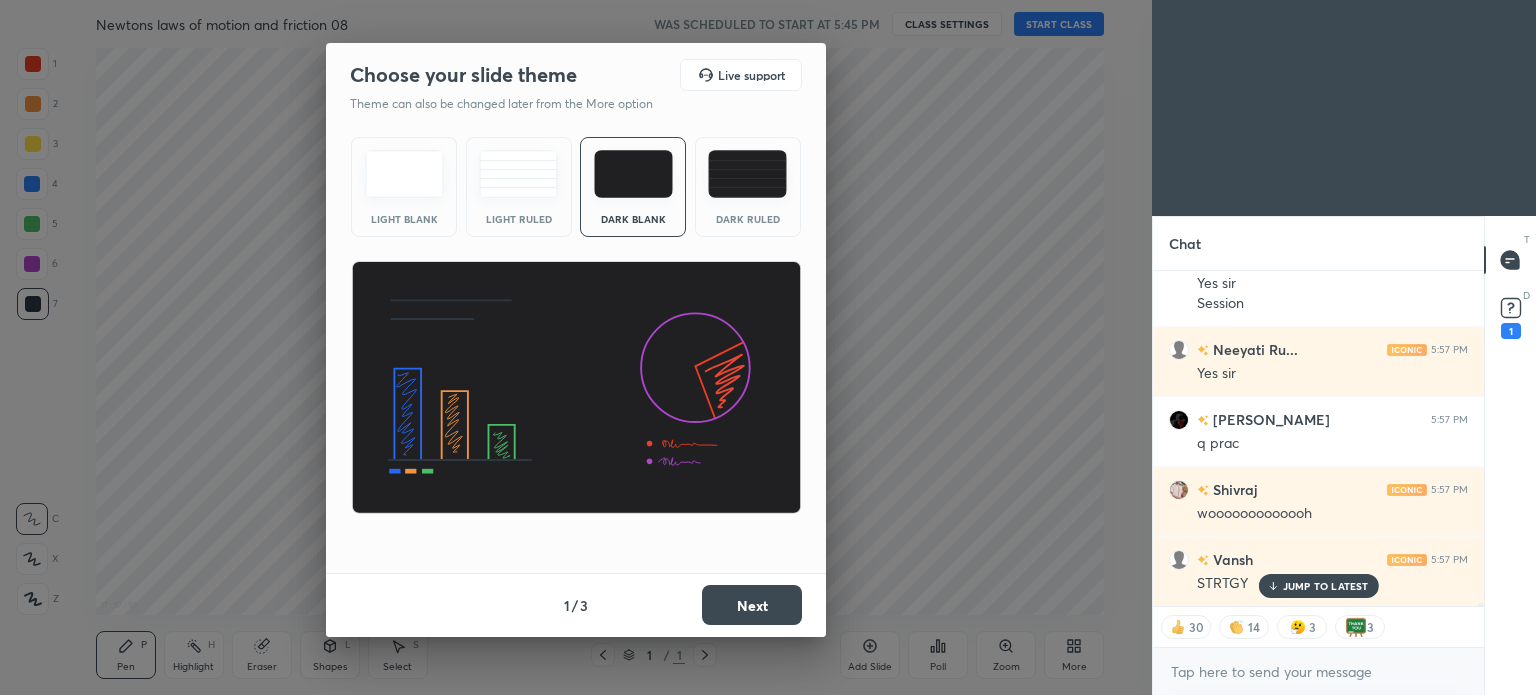 click on "Yash  joined Sambit 5:57 PM JEE = ENGLAND KI CRICKET PITCH sanskruti  joined SUMAN 5:57 PM Tanvi hcv hogye Ruhanshu 5:57 PM like ch 2 of hornbill Kalpit 5:57 PM LAG Raunak 5:57 PM Sambit you mean flat ? Tanvi 5:57 PM Sir aaj mera mood nhi kiya study ka due to weakness
Is it ok to take leave sometimes? ??? Lakshyjeet 5:57 PM VERY DEEP THOUGT Sambit 5:57 PM YES Rehan 5:57 PM Yes sir Session Neeyati Ru... 5:57 PM Yes sir Debam 5:57 PM q prac Shivraj 5:57 PM wooooooooooooh Vansh 5:57 PM STRTGY JUMP TO LATEST" at bounding box center (1318, 438) 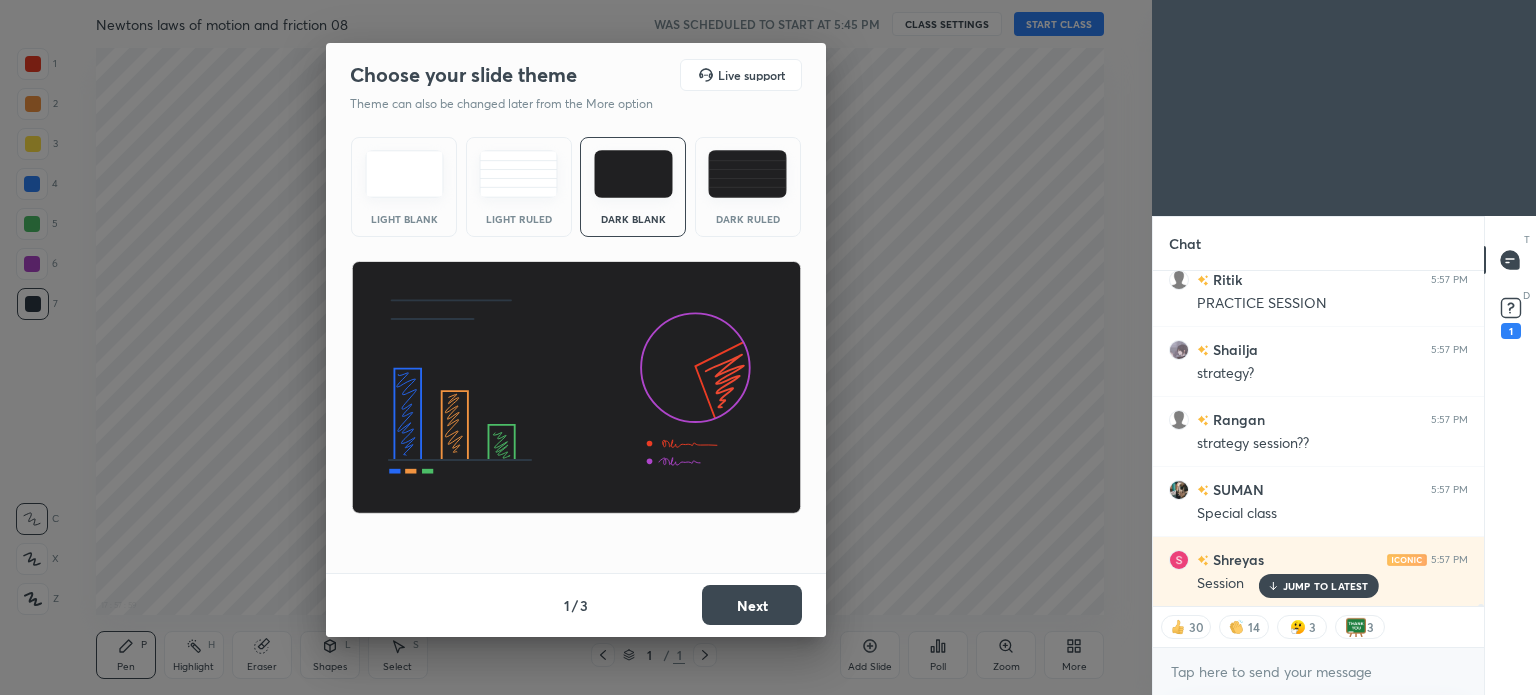 scroll, scrollTop: 46444, scrollLeft: 0, axis: vertical 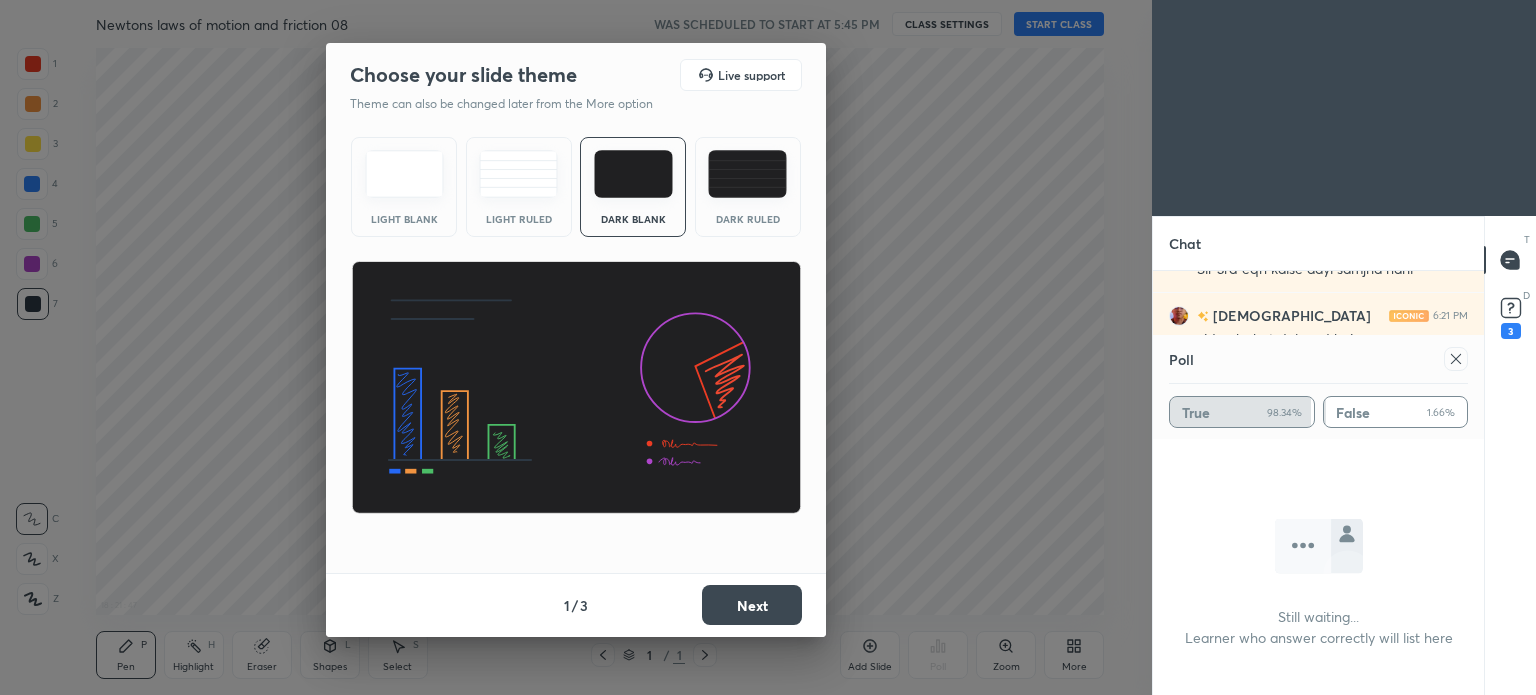 click 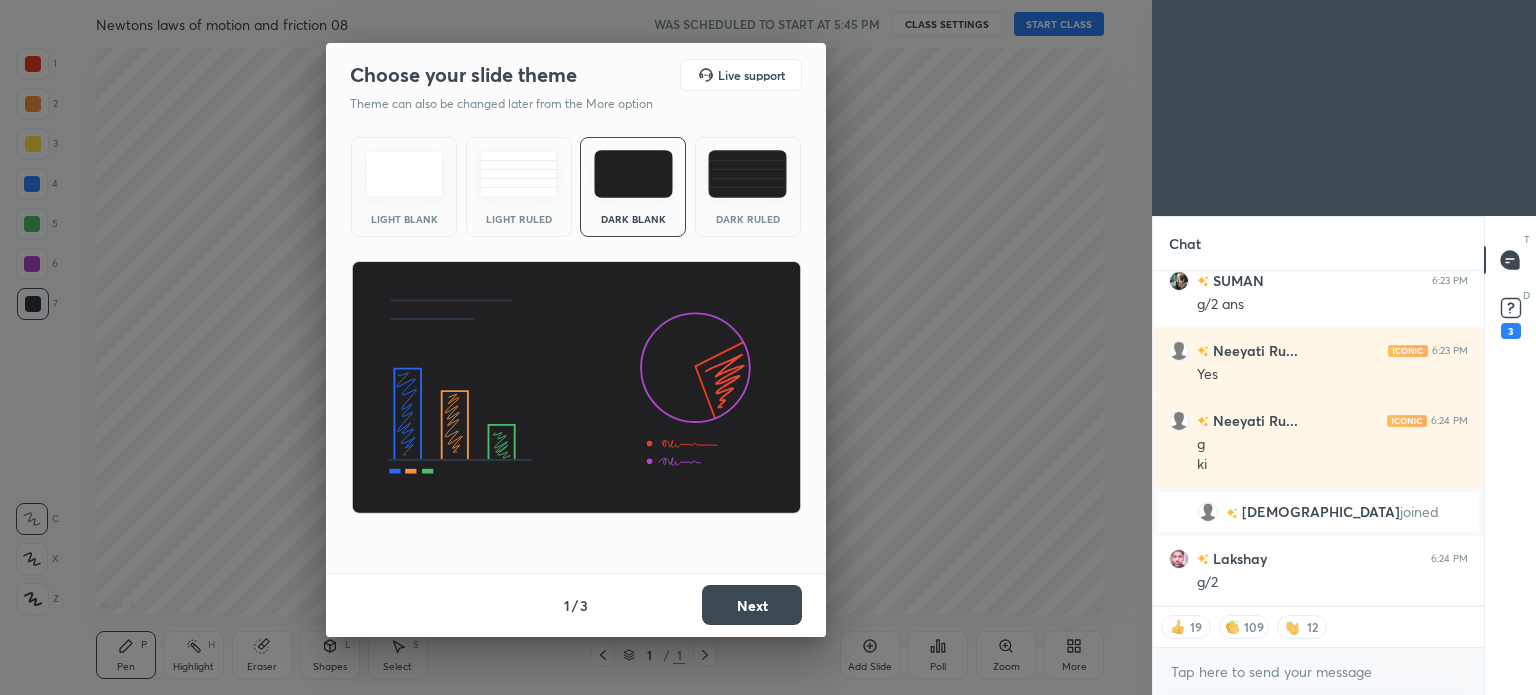 scroll, scrollTop: 105280, scrollLeft: 0, axis: vertical 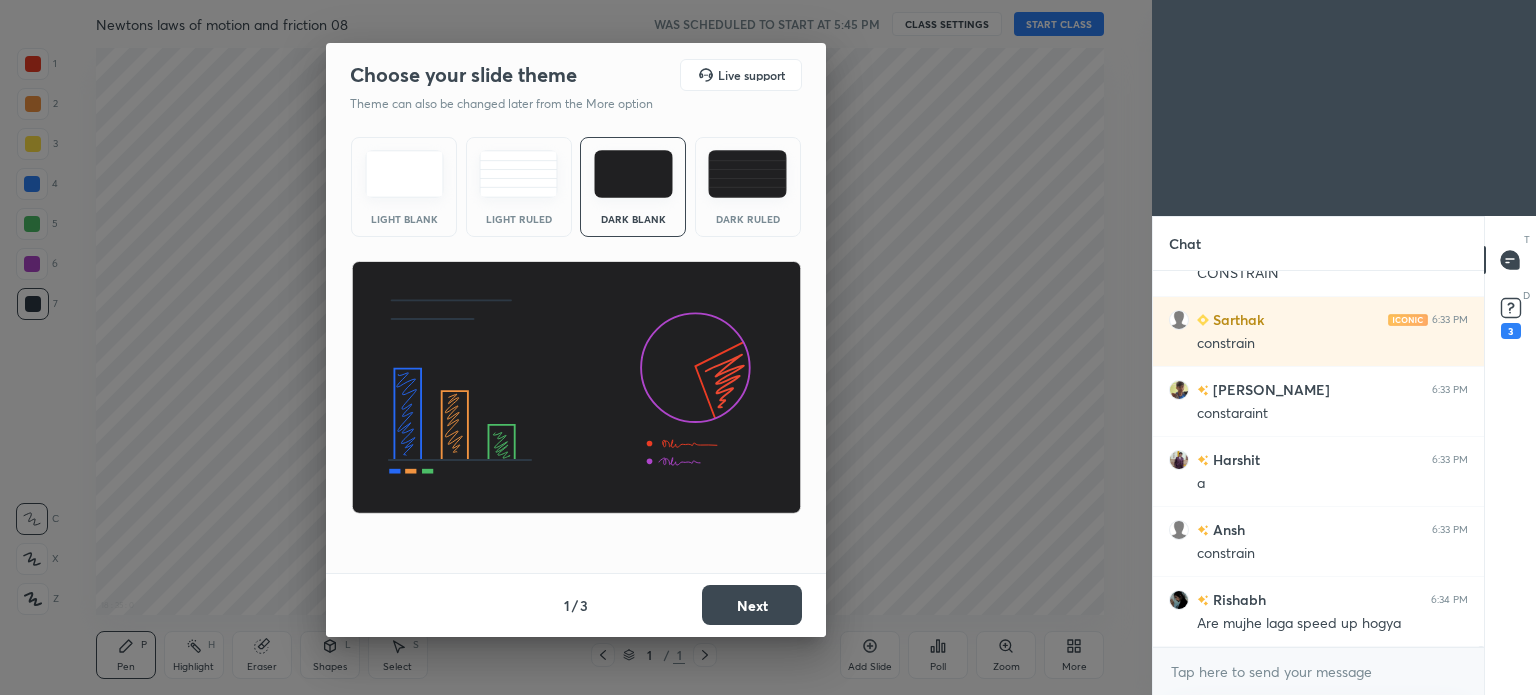 click on "1 2 3 4 5 6 7 C X Z C X Z E E Erase all   H H Newtons laws of motion and friction 08 WAS SCHEDULED TO START AT  5:45 PM CLASS SETTINGS START CLASS 18 : 35 : 0 Setting up your live class Back Newtons laws of motion and friction 08 • L9 of NIMBUS Course On Newton's law of Motion Rahul Yadav Pen P Highlight H Eraser Shapes L Select S 1 / 1 Add Slide Poll Zoom More Chat Ashish 6:33 PM constrsin JAYANT 6:33 PM CONSTRAIN Sarthak 6:33 PM constrain Swapnil 6:33 PM constaraint Harshit 6:33 PM a Ansh 6:33 PM constrain Rishabh 6:34 PM Are mujhe laga speed up hogya JUMP TO LATEST Enable hand raising Enable raise hand to speak to learners. Once enabled, chat will be turned off temporarily. Enable x   Shreyas Asked a doubt 6 Sir strategy session kab lenge? Pick this doubt Armaan Asked a doubt 3 Explanation please sir !!!!     Pls Pick this doubt Debtanu Sa... Asked a doubt 1 sir yaha hamne aa and ab ka direction opposite mana hai na agar same mante toh bhi same answer aayga kya Pick this doubt NEW DOUBTS ASKED T D 3 ​" at bounding box center (768, 347) 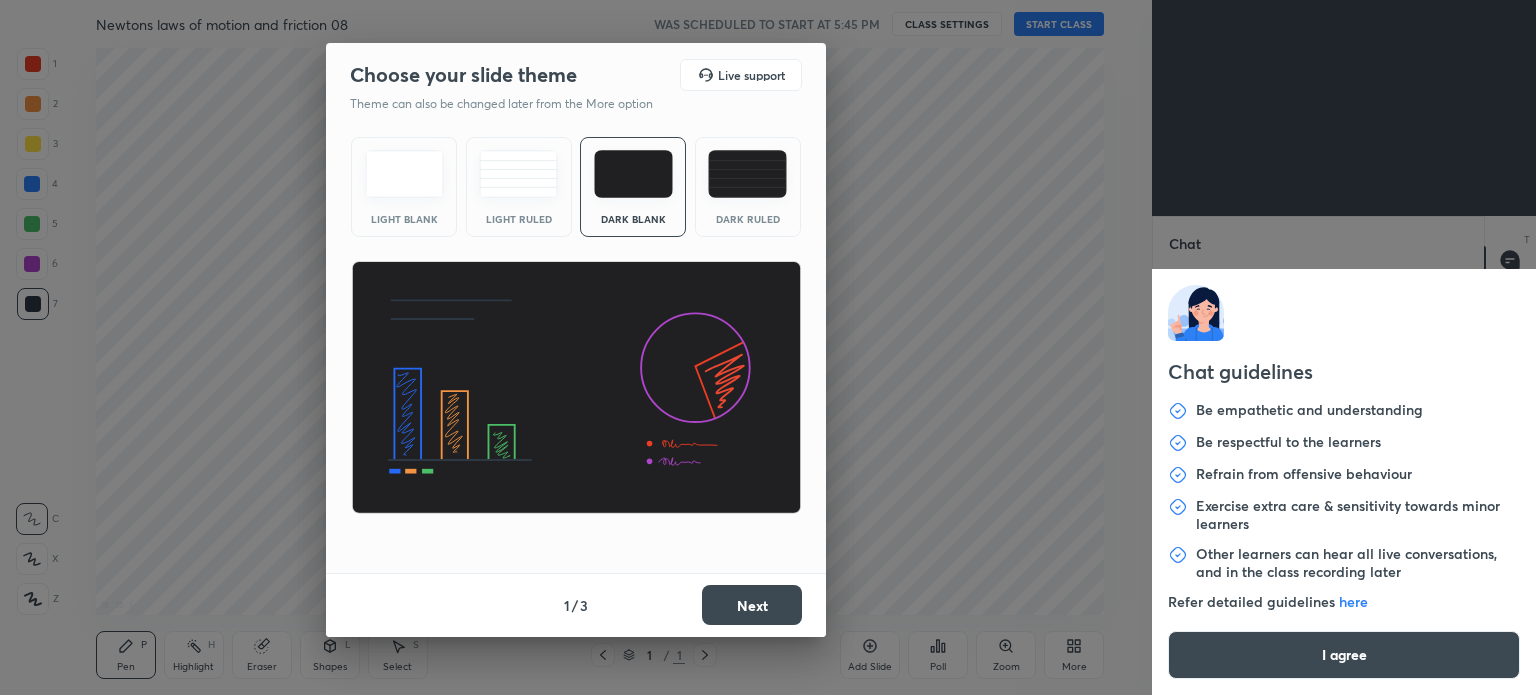 click on "Chat guidelines Be empathetic and understanding Be respectful to the learners Refrain from offensive behaviour Exercise extra care & sensitivity towards minor learners Other learners can hear all live conversations, and in the class recording later Refer detailed guidelines   here I agree" at bounding box center (1344, 347) 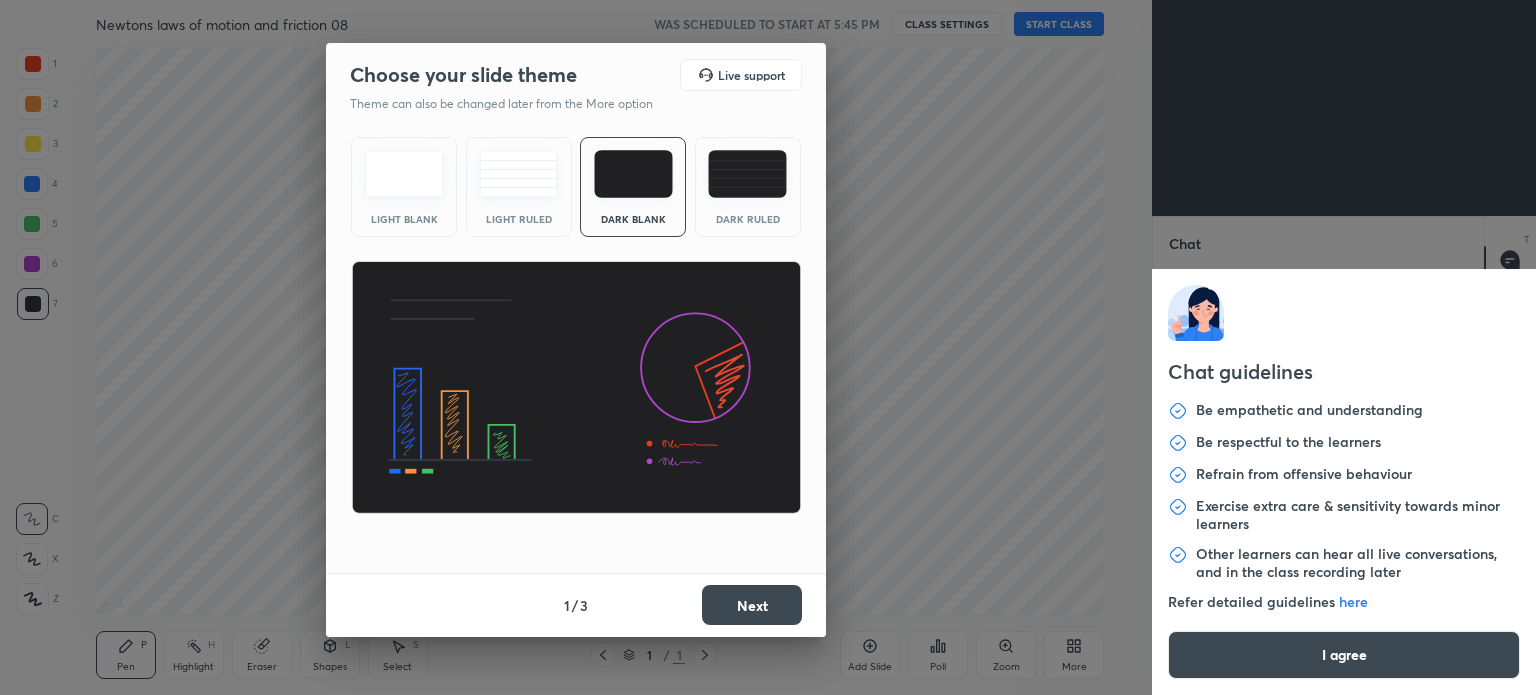 click on "I agree" at bounding box center [1344, 655] 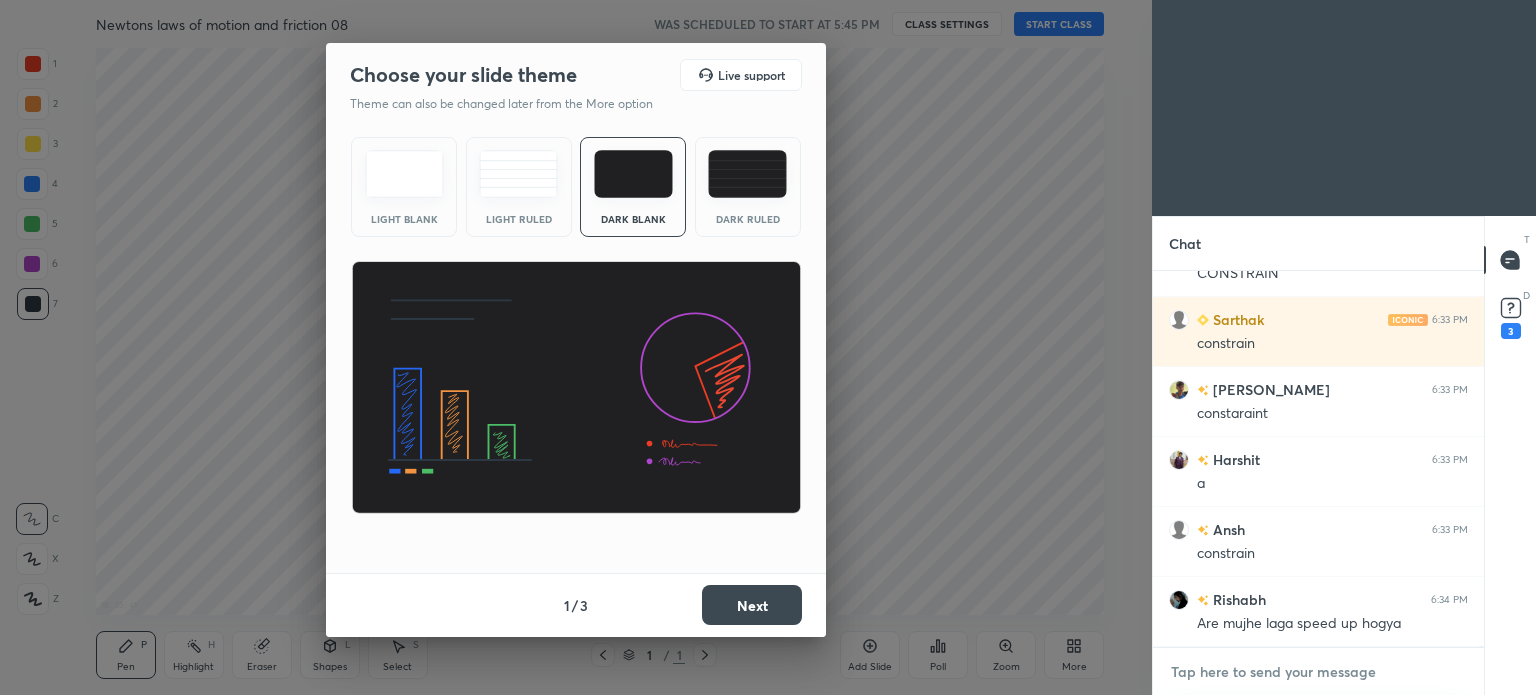 click at bounding box center [1318, 672] 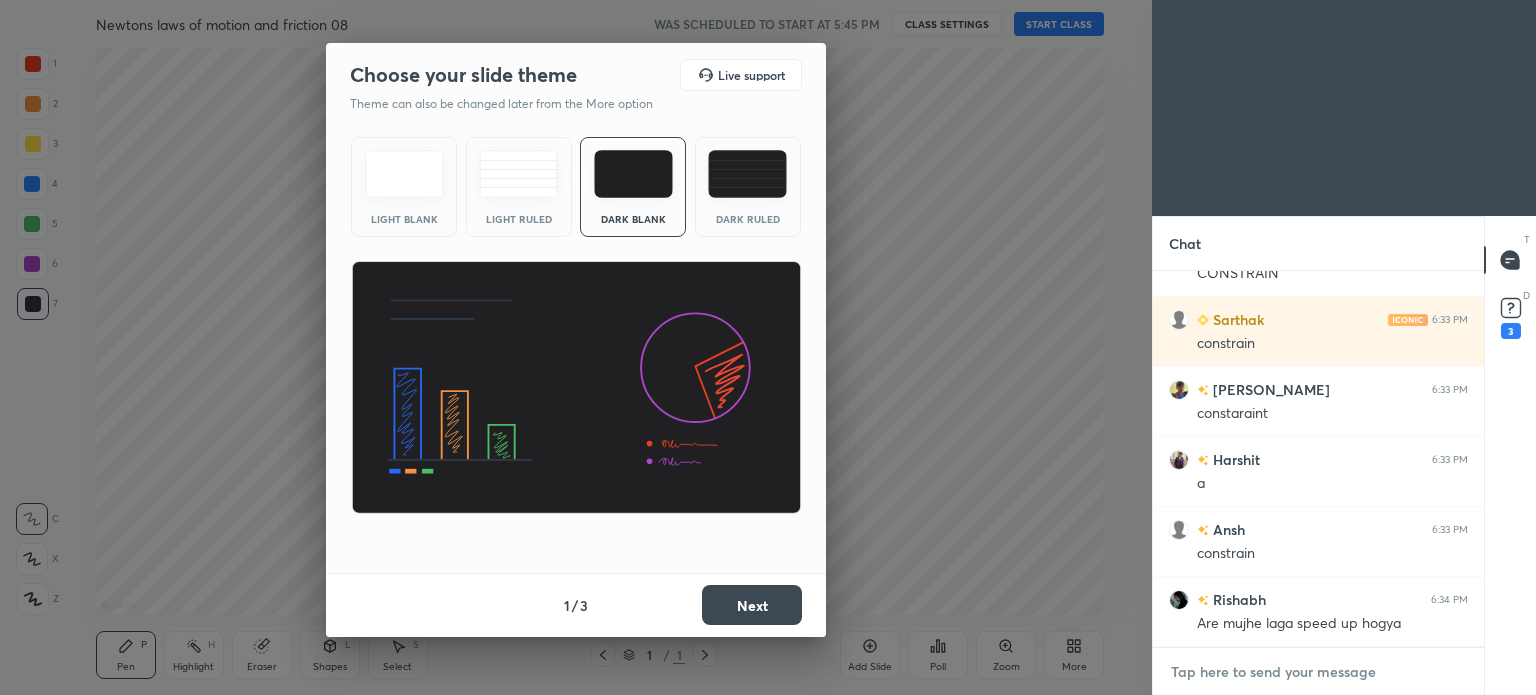 click at bounding box center (1318, 672) 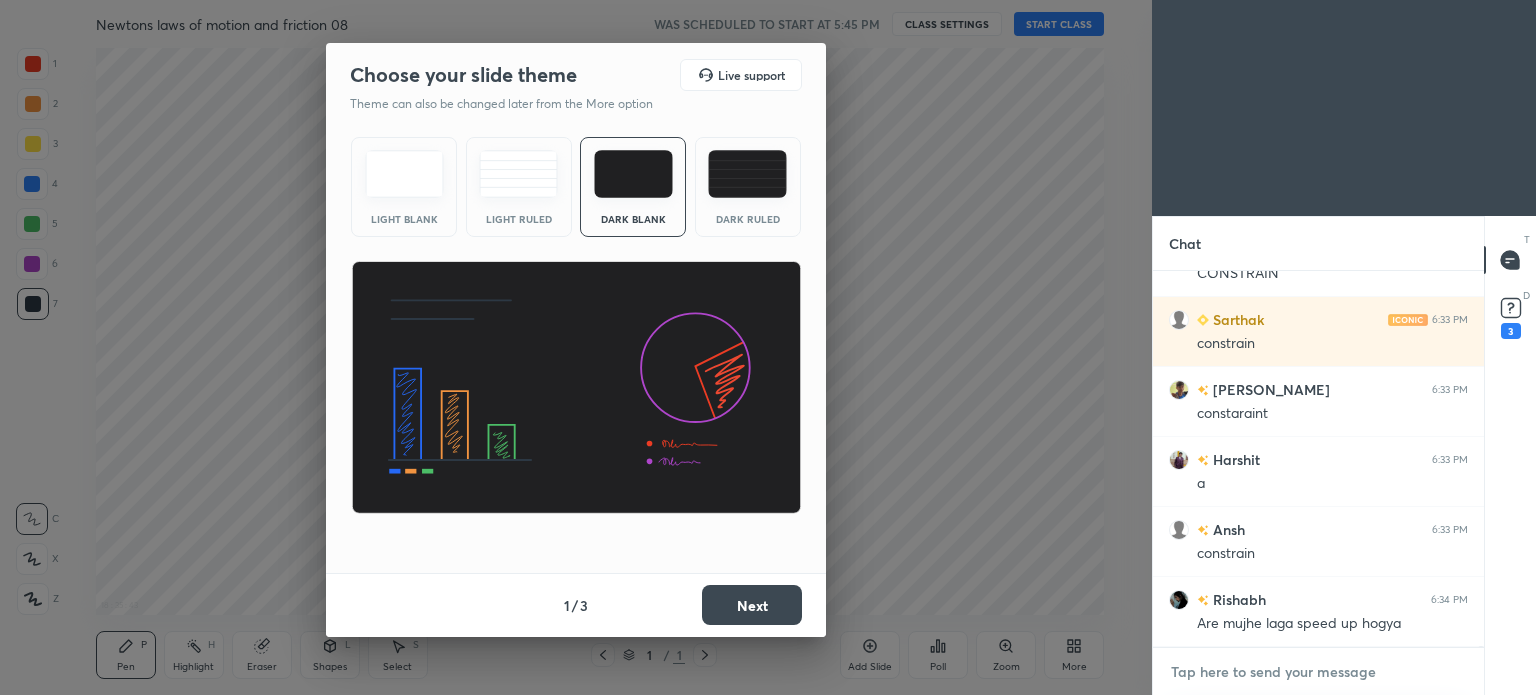 click at bounding box center (1318, 672) 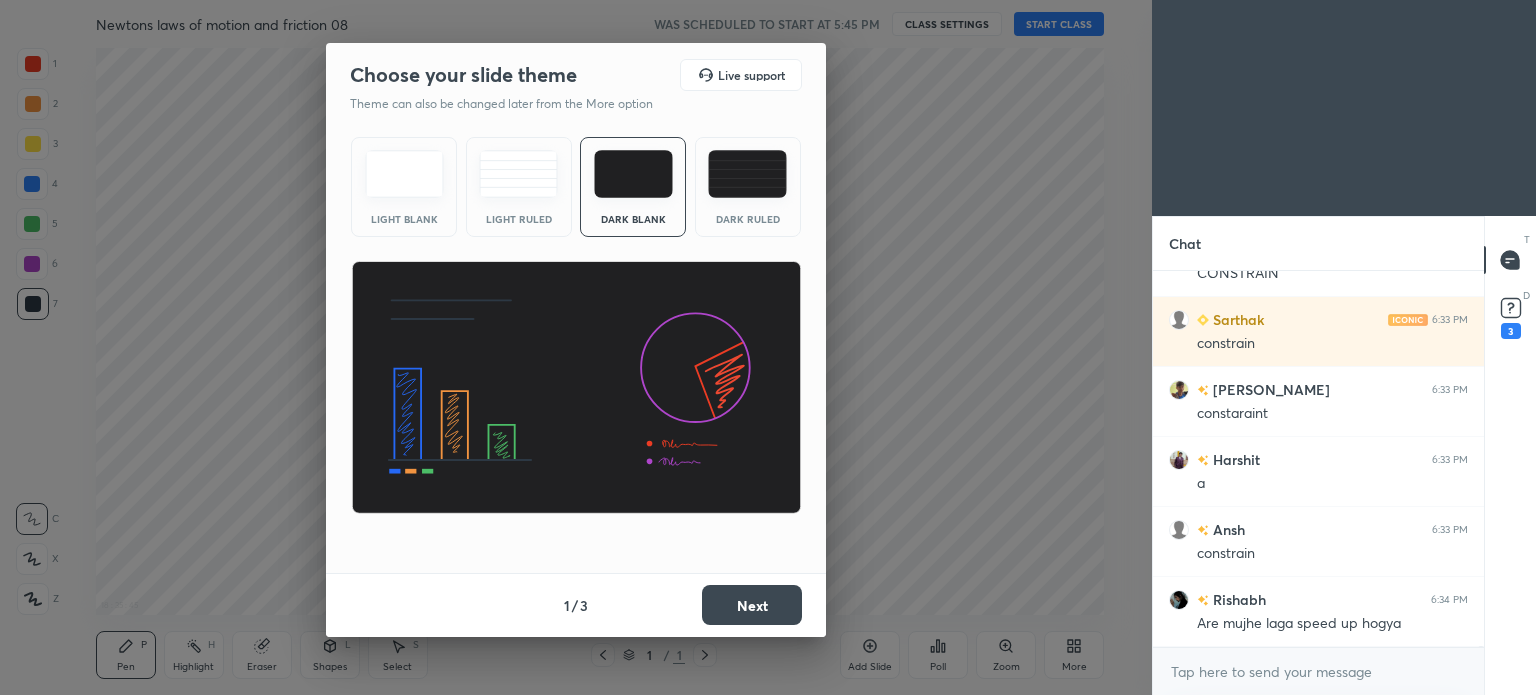 type on "x" 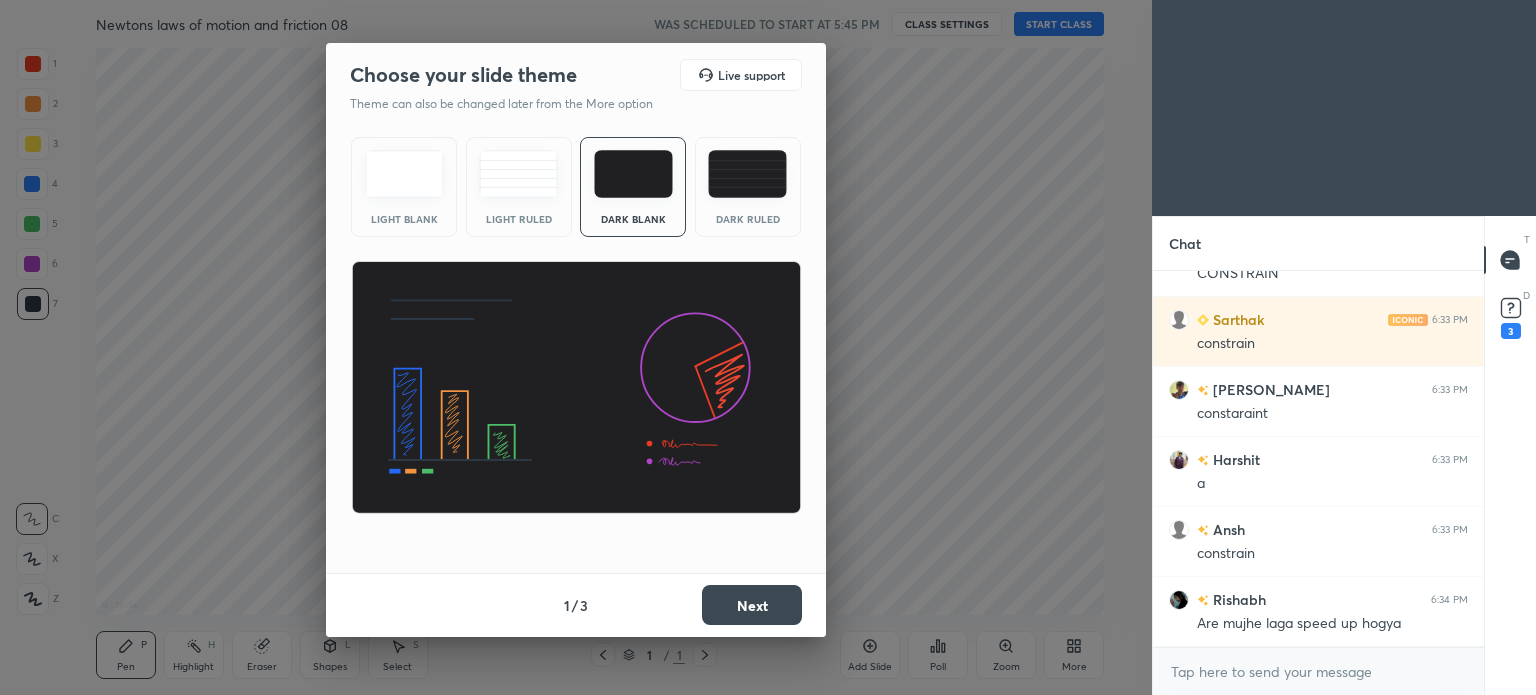 click on "Choose your slide theme Live support Theme can also be changed later from the More option Light Blank Light Ruled Dark Blank Dark Ruled 1 / 3 Next" at bounding box center (576, 347) 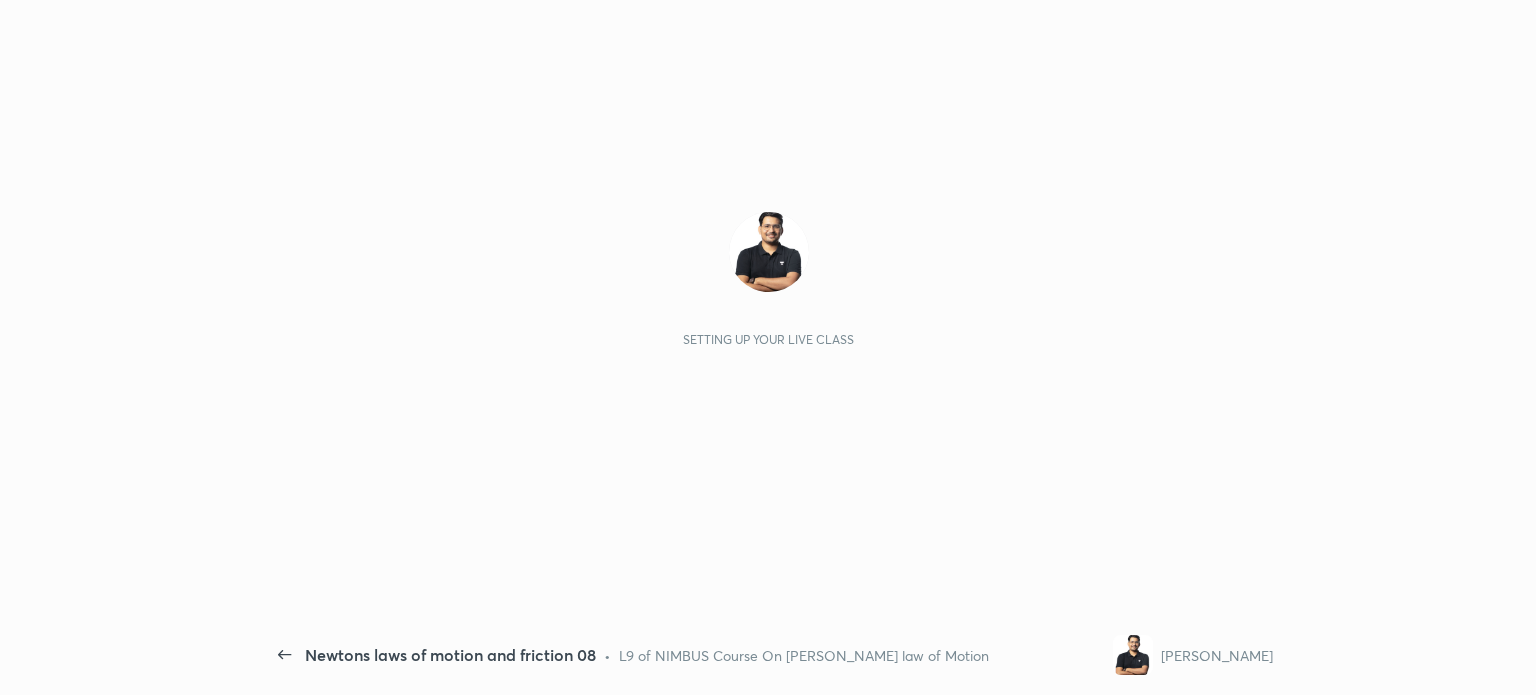 scroll, scrollTop: 0, scrollLeft: 0, axis: both 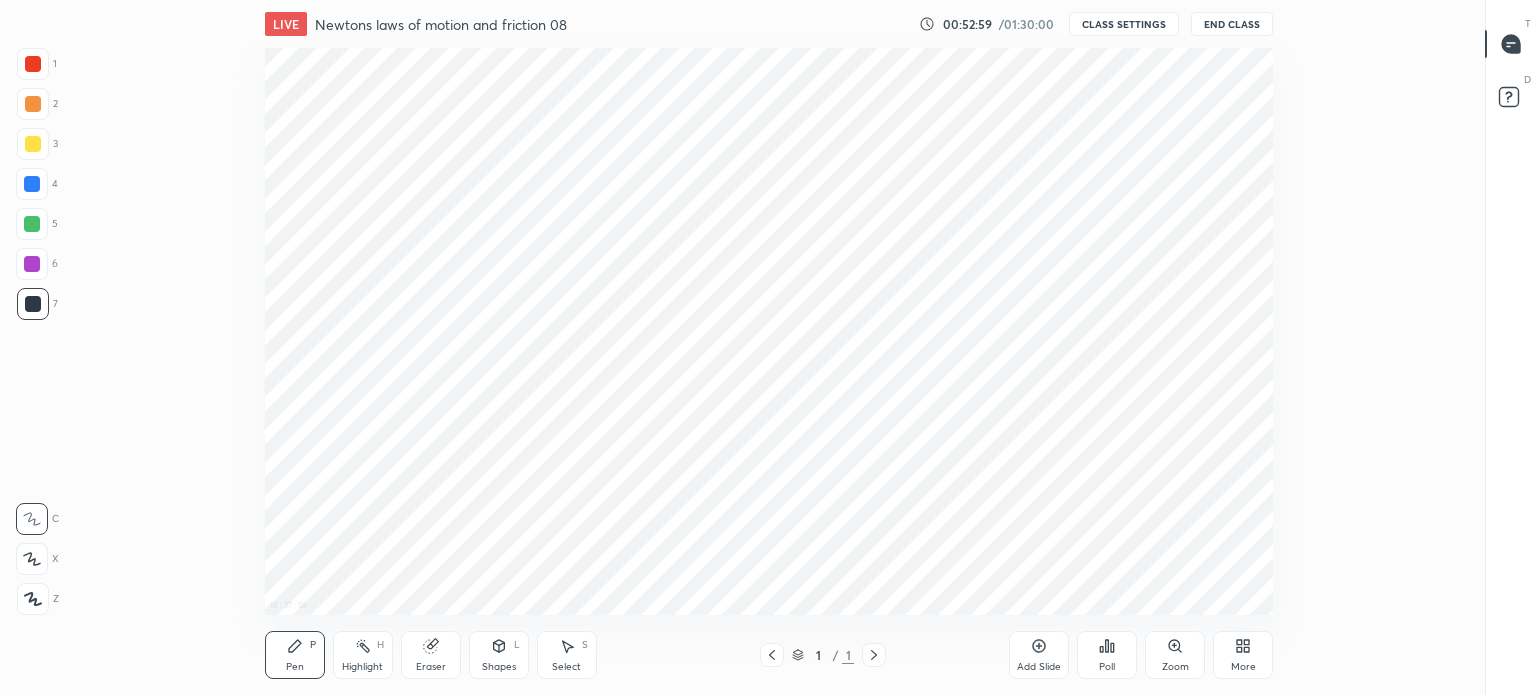 click on "18 : 37 : 58 Setting up your live class" at bounding box center (769, 331) 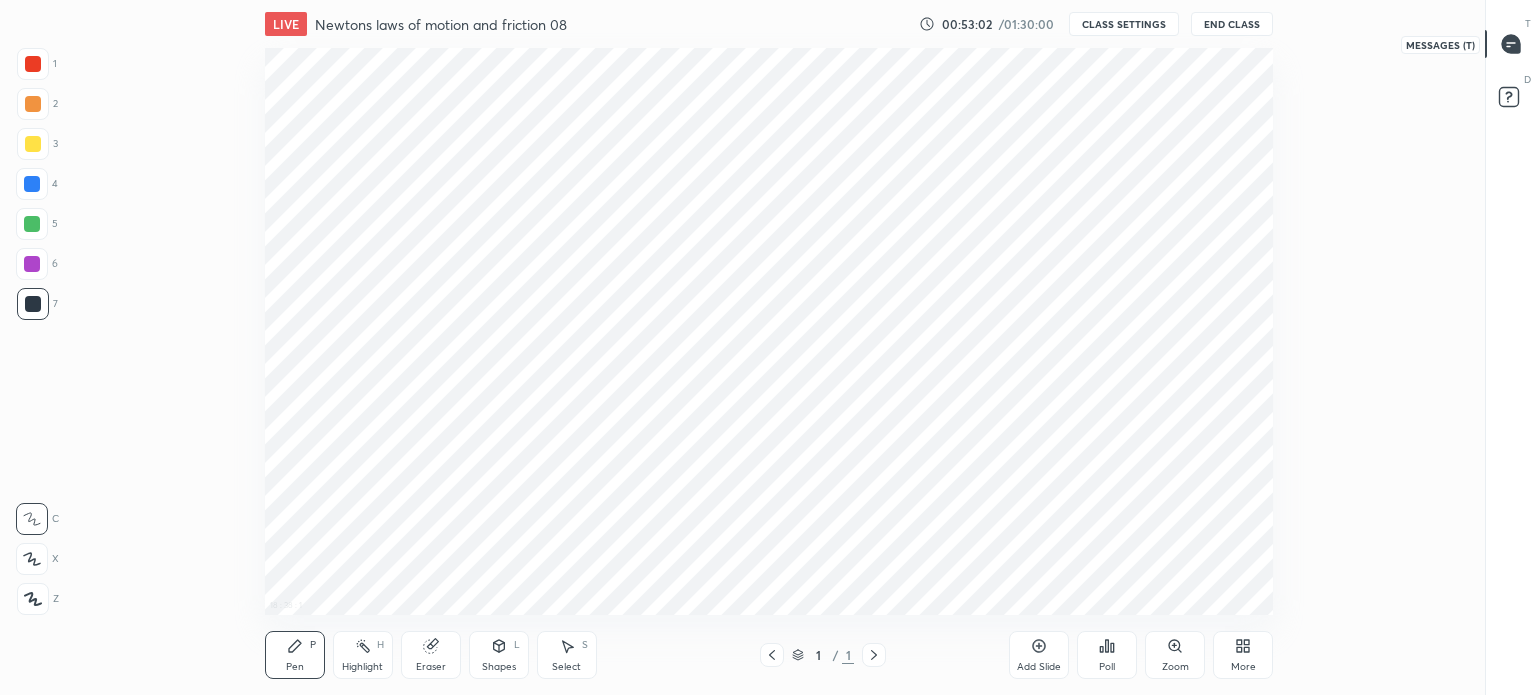 click 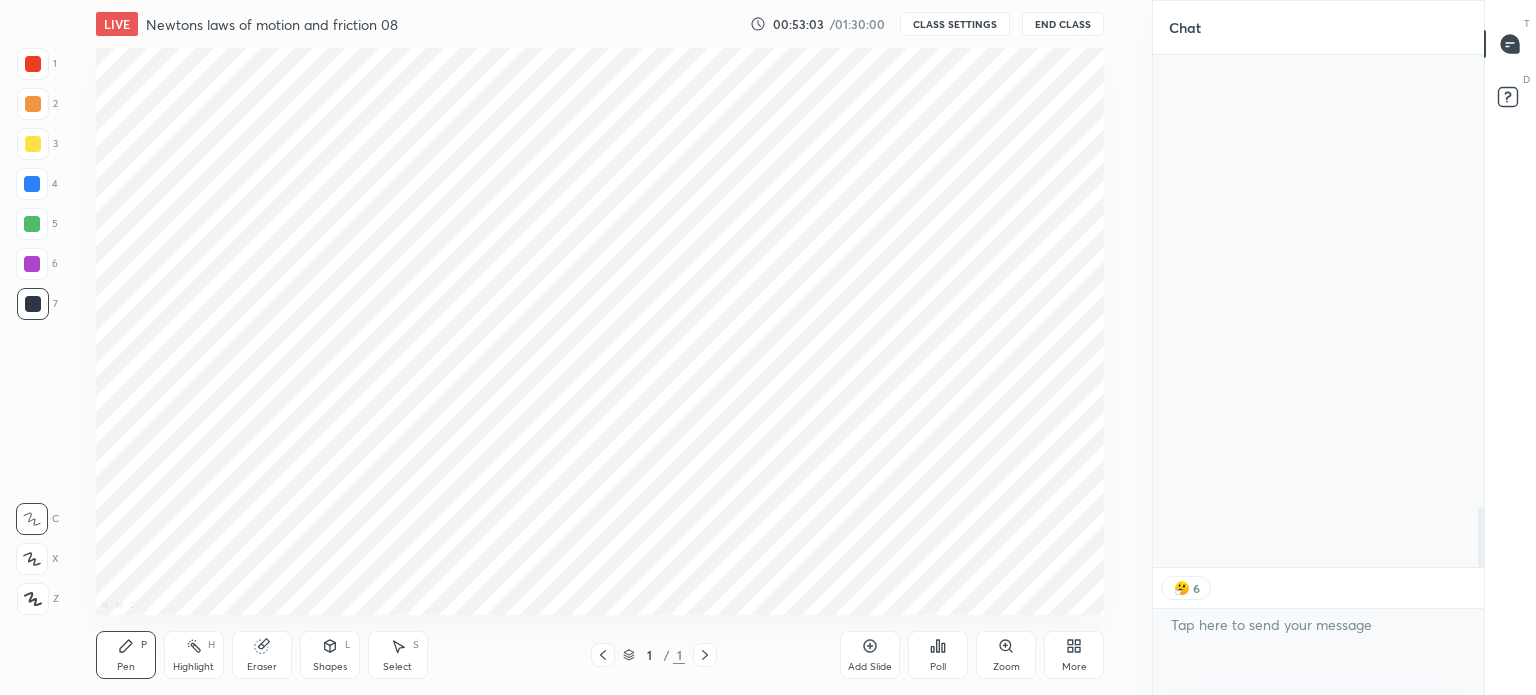 scroll, scrollTop: 3860, scrollLeft: 0, axis: vertical 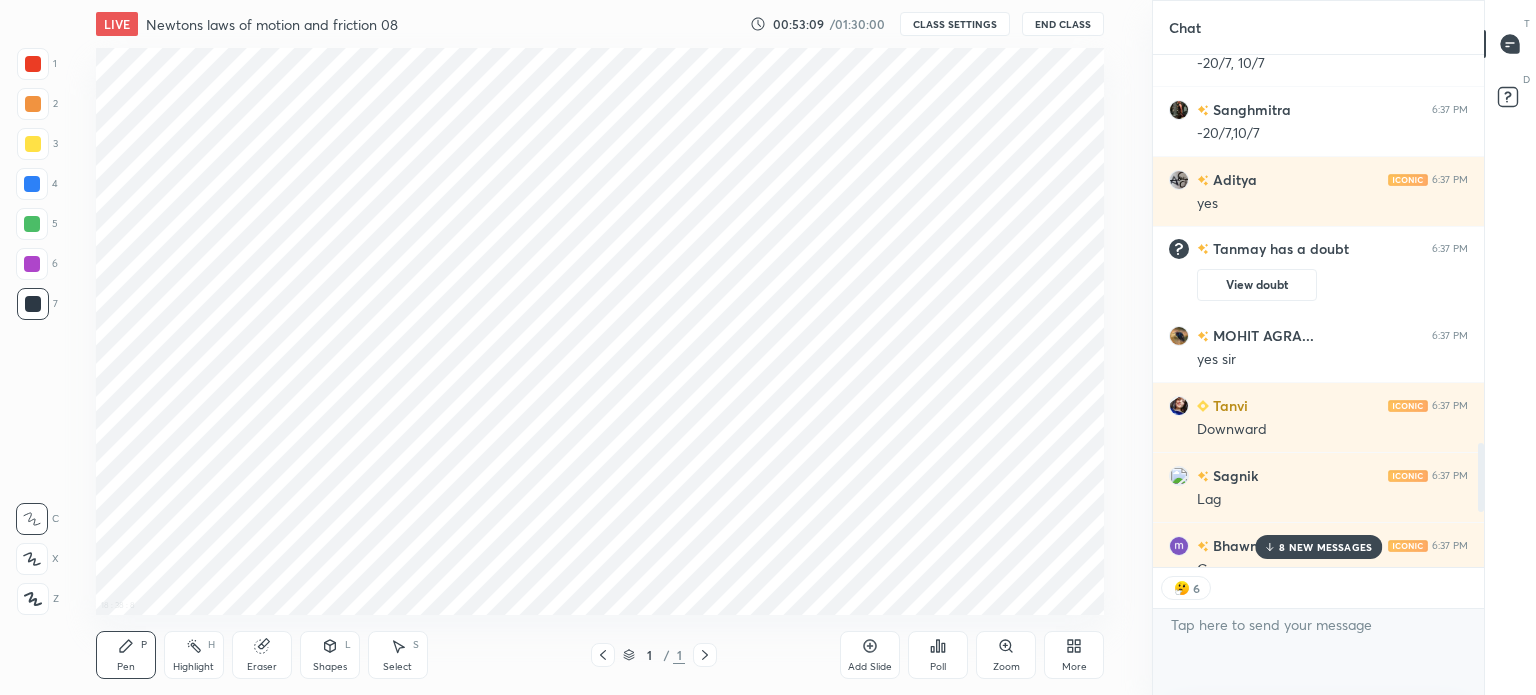 click on "8 NEW MESSAGES" at bounding box center (1325, 547) 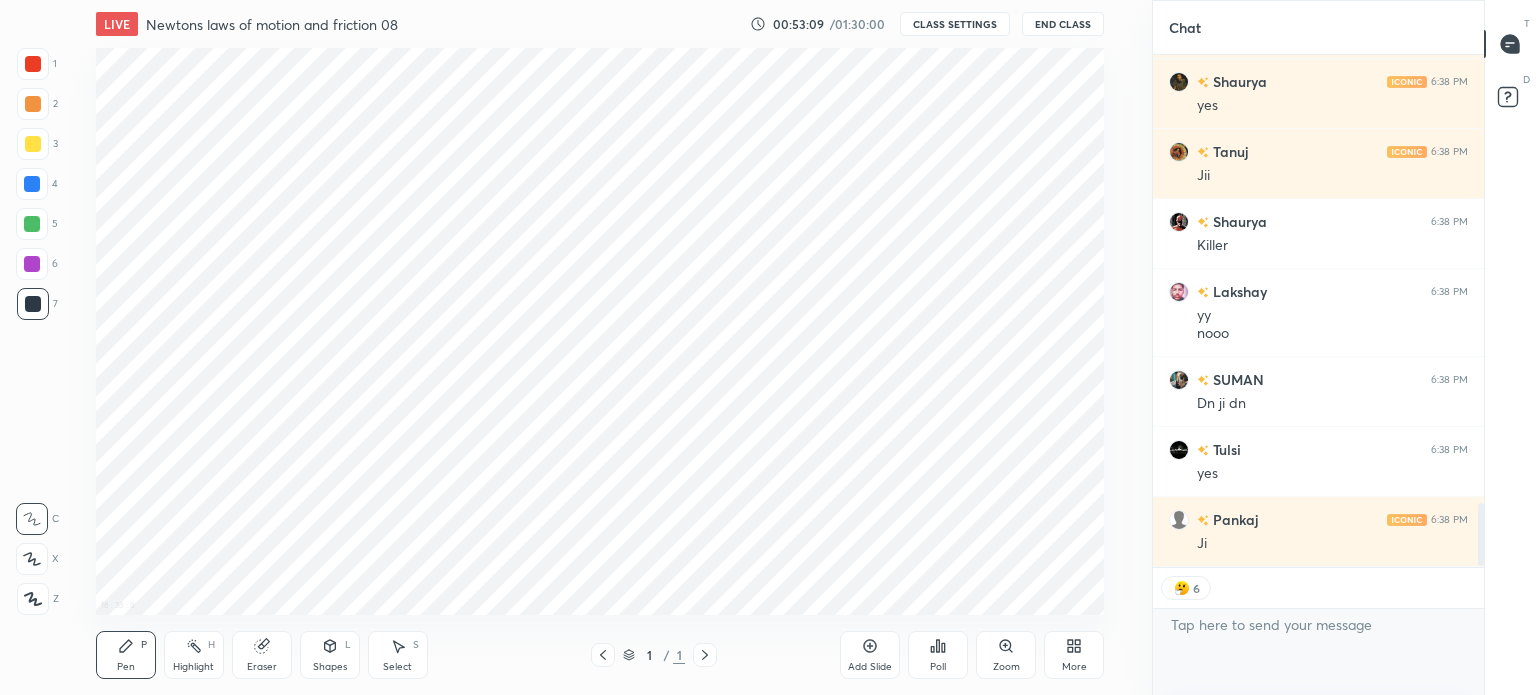 scroll, scrollTop: 3670, scrollLeft: 0, axis: vertical 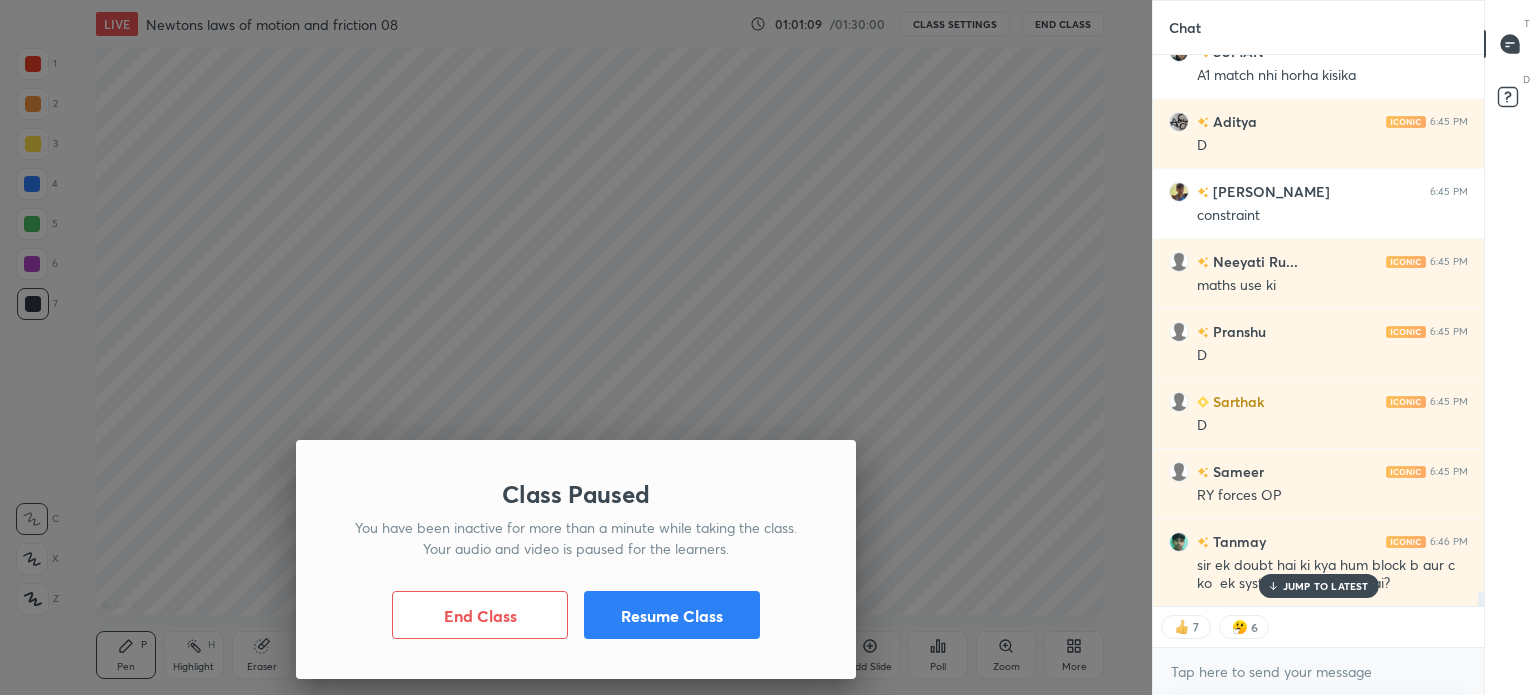 click on "JUMP TO LATEST" at bounding box center (1326, 586) 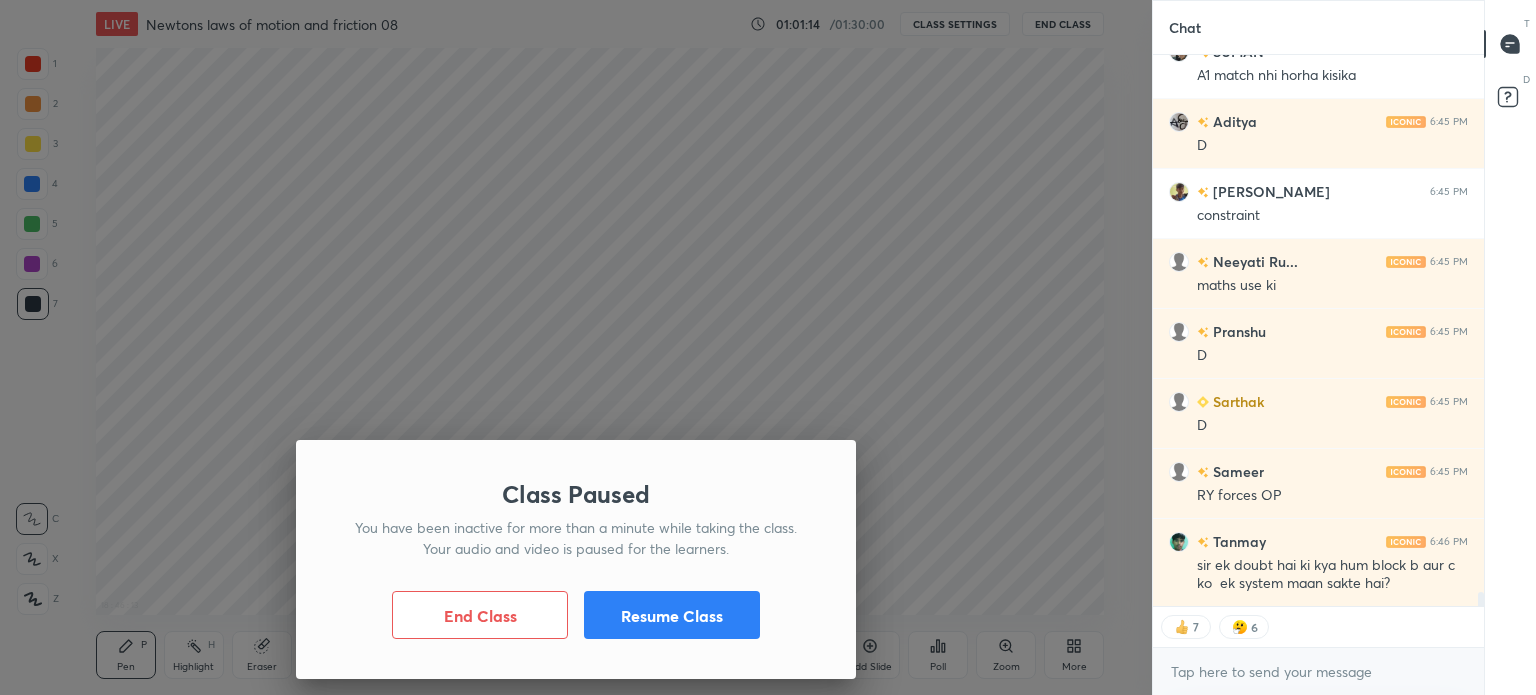scroll, scrollTop: 21859, scrollLeft: 0, axis: vertical 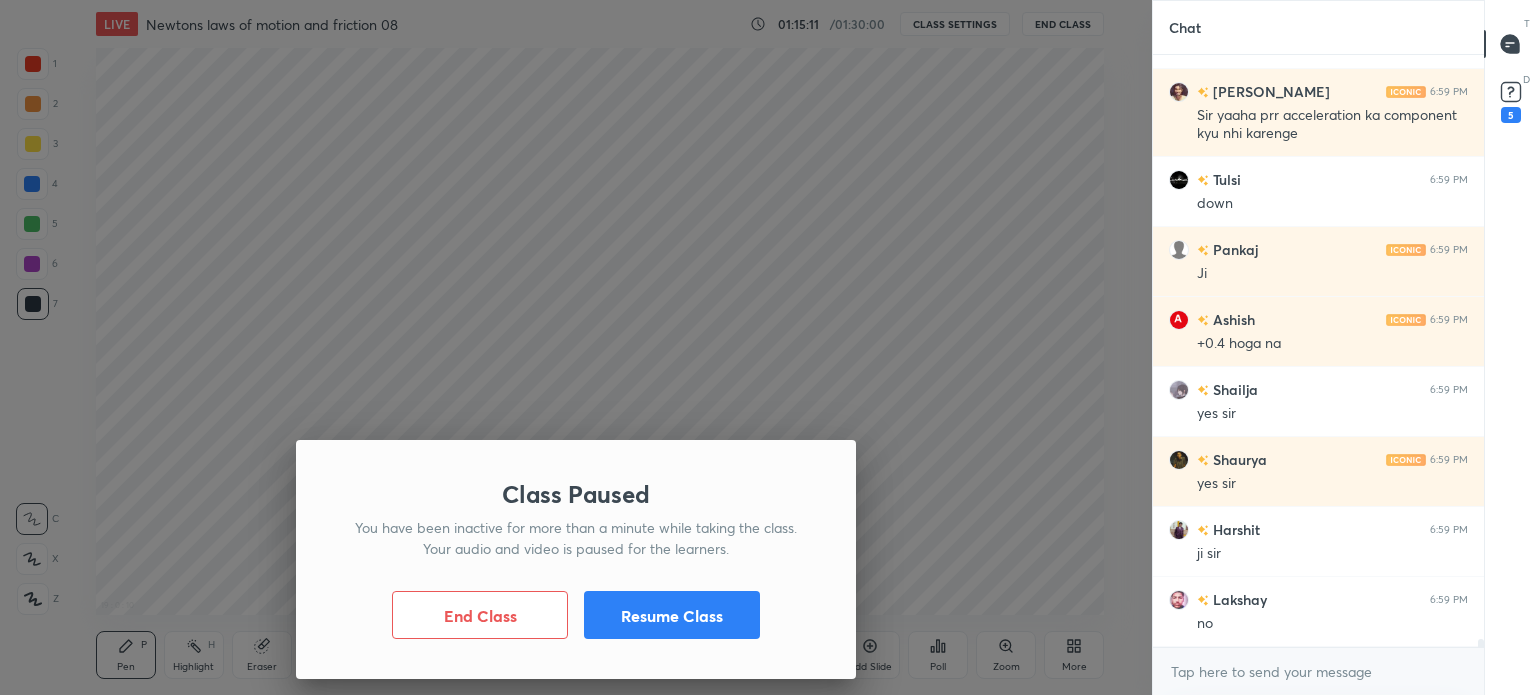 click on "Class Paused You have been inactive for more than a minute while taking the class. Your audio and video is paused for the learners. End Class Resume Class" at bounding box center (576, 347) 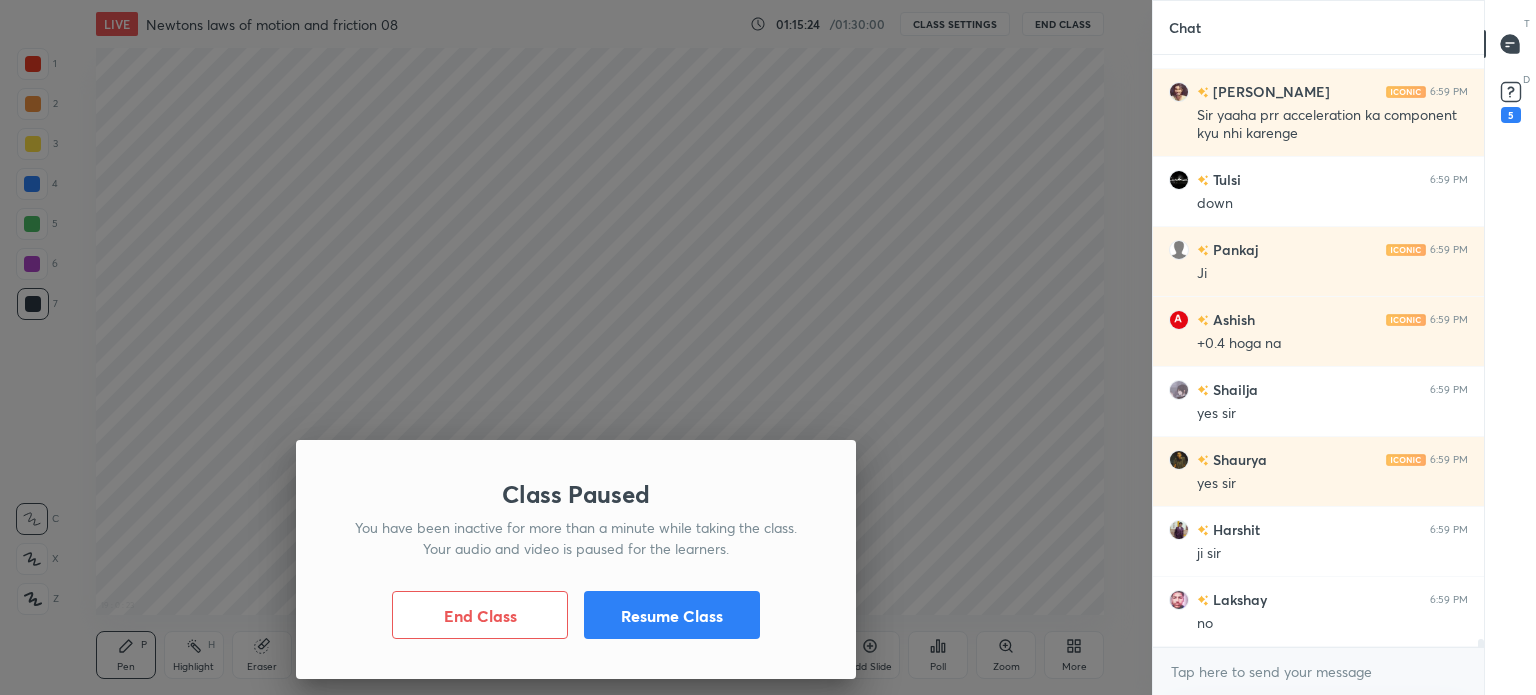 scroll, scrollTop: 546, scrollLeft: 325, axis: both 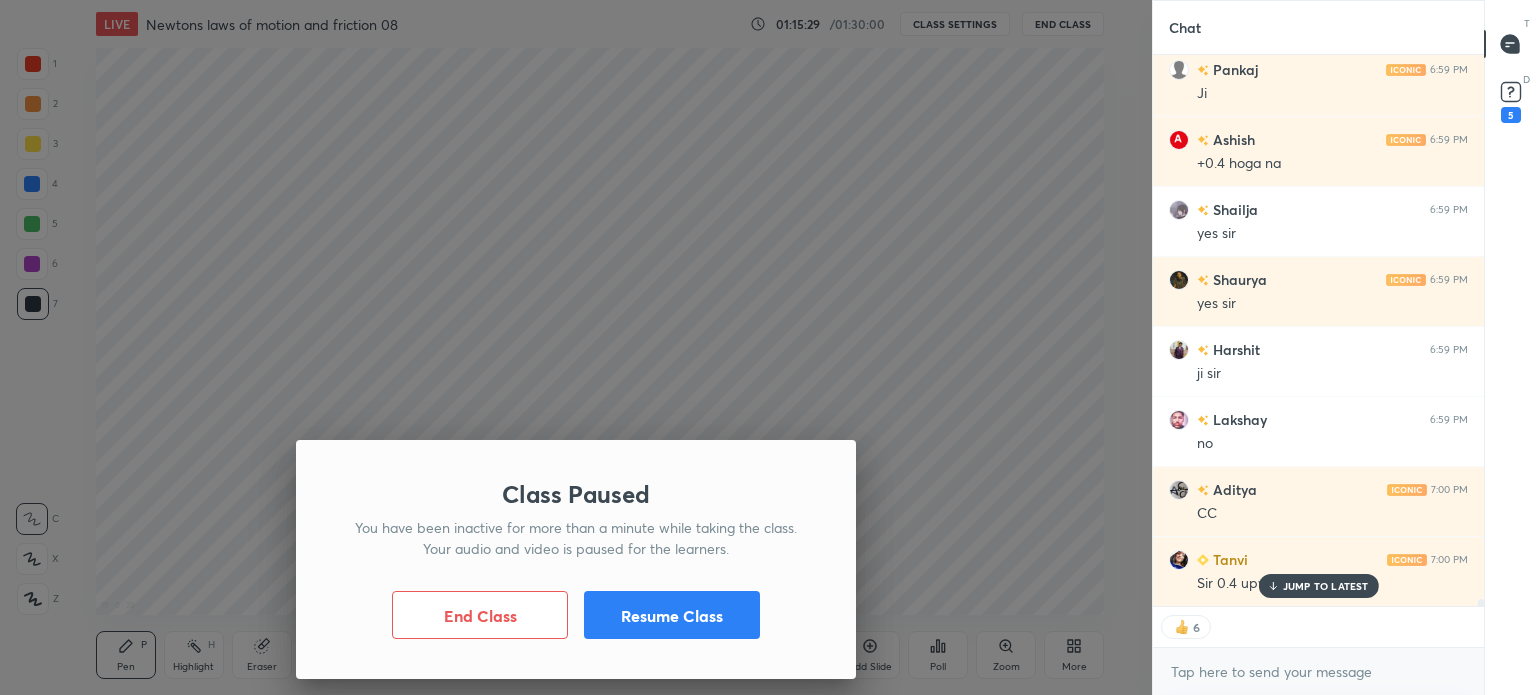 click on "Class Paused You have been inactive for more than a minute while taking the class. Your audio and video is paused for the learners. End Class Resume Class" at bounding box center (576, 347) 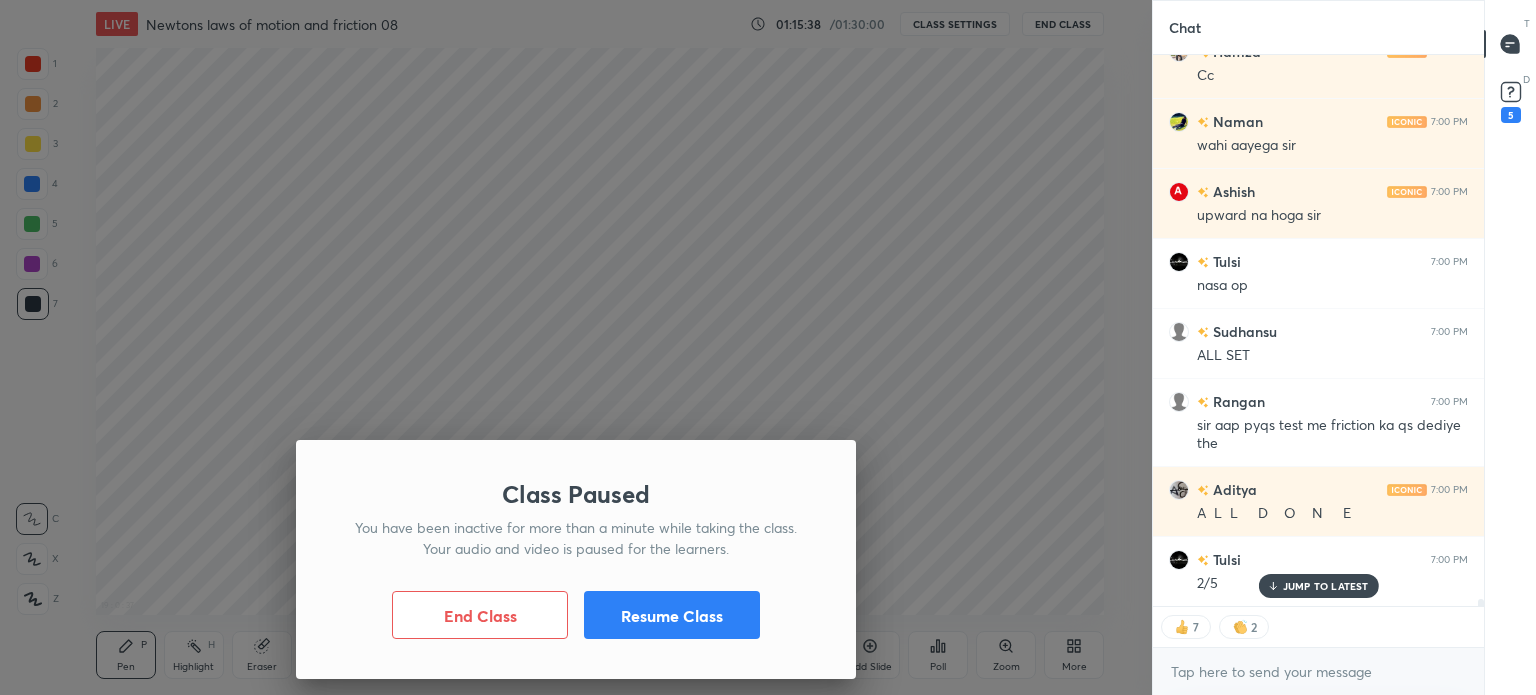 scroll, scrollTop: 41547, scrollLeft: 0, axis: vertical 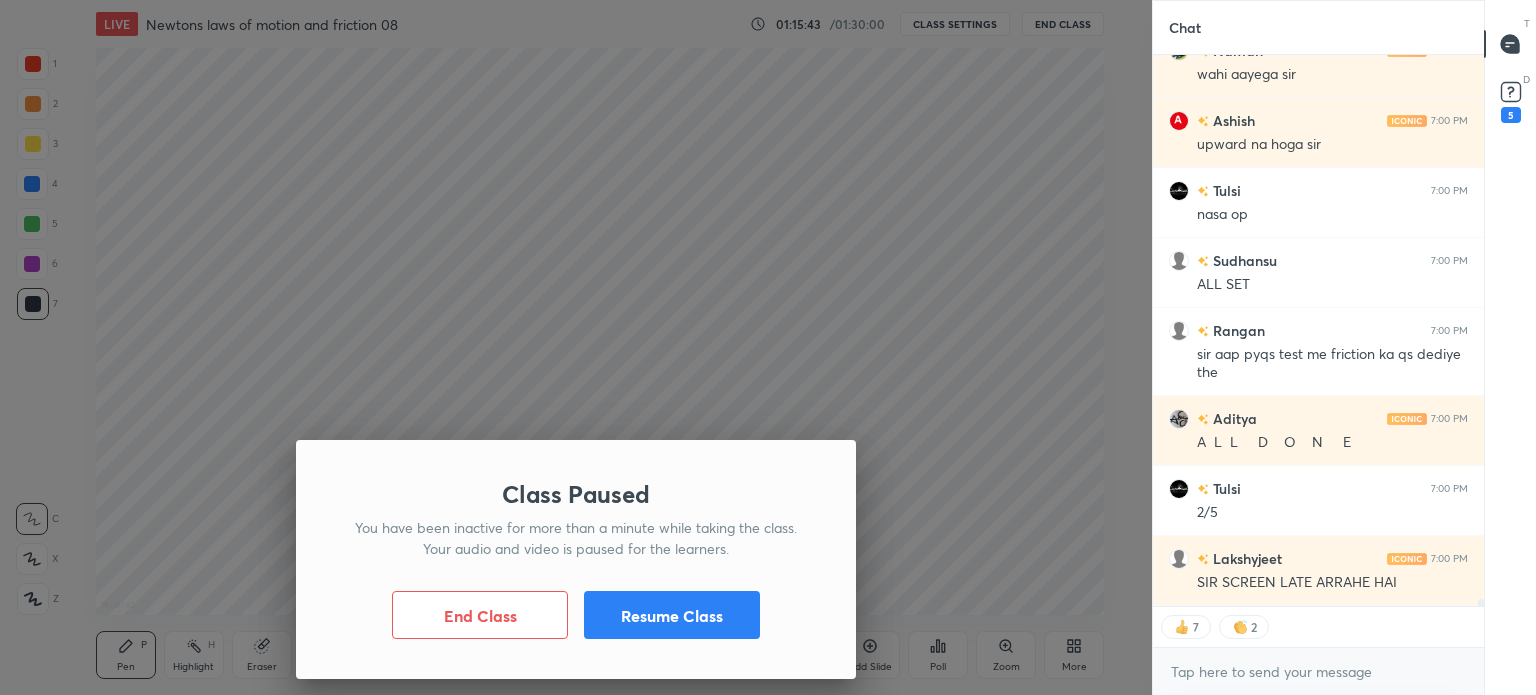 click on "Resume Class" at bounding box center [672, 615] 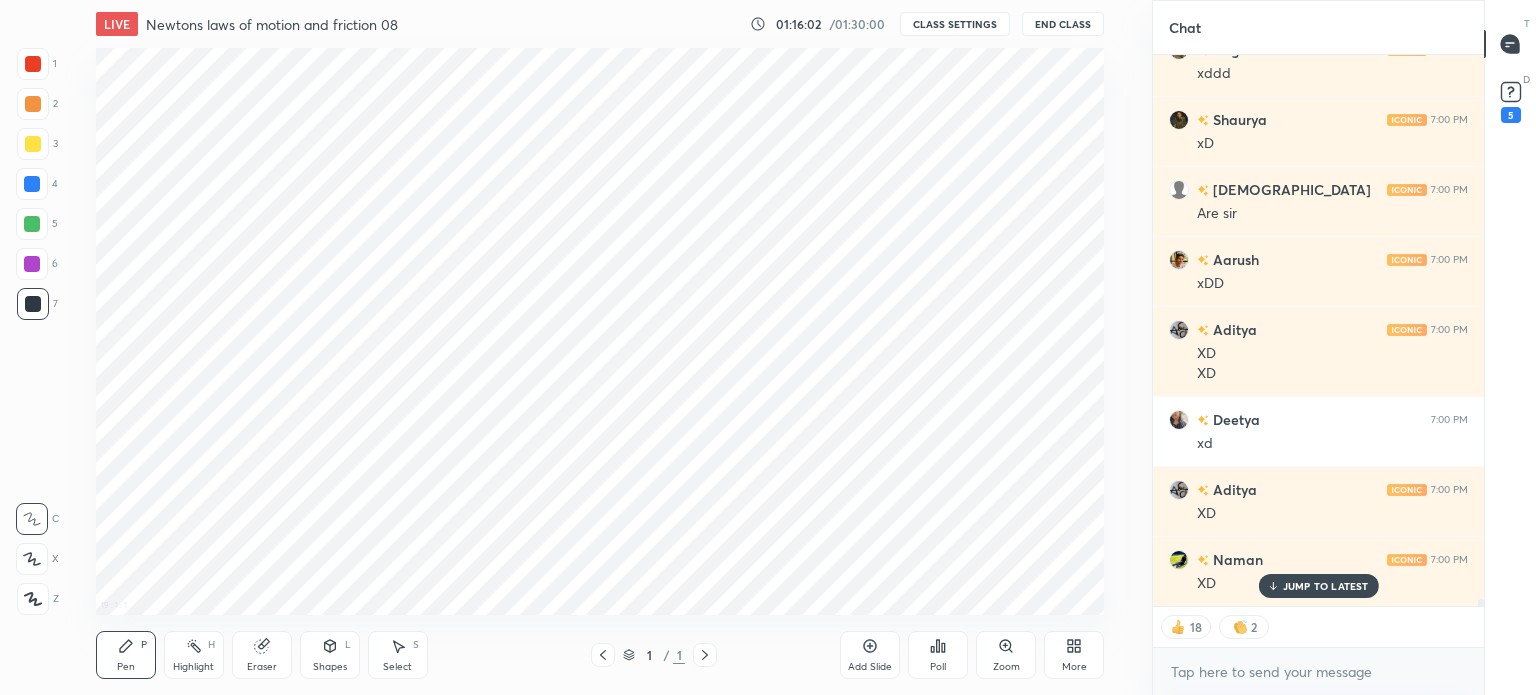 scroll, scrollTop: 44584, scrollLeft: 0, axis: vertical 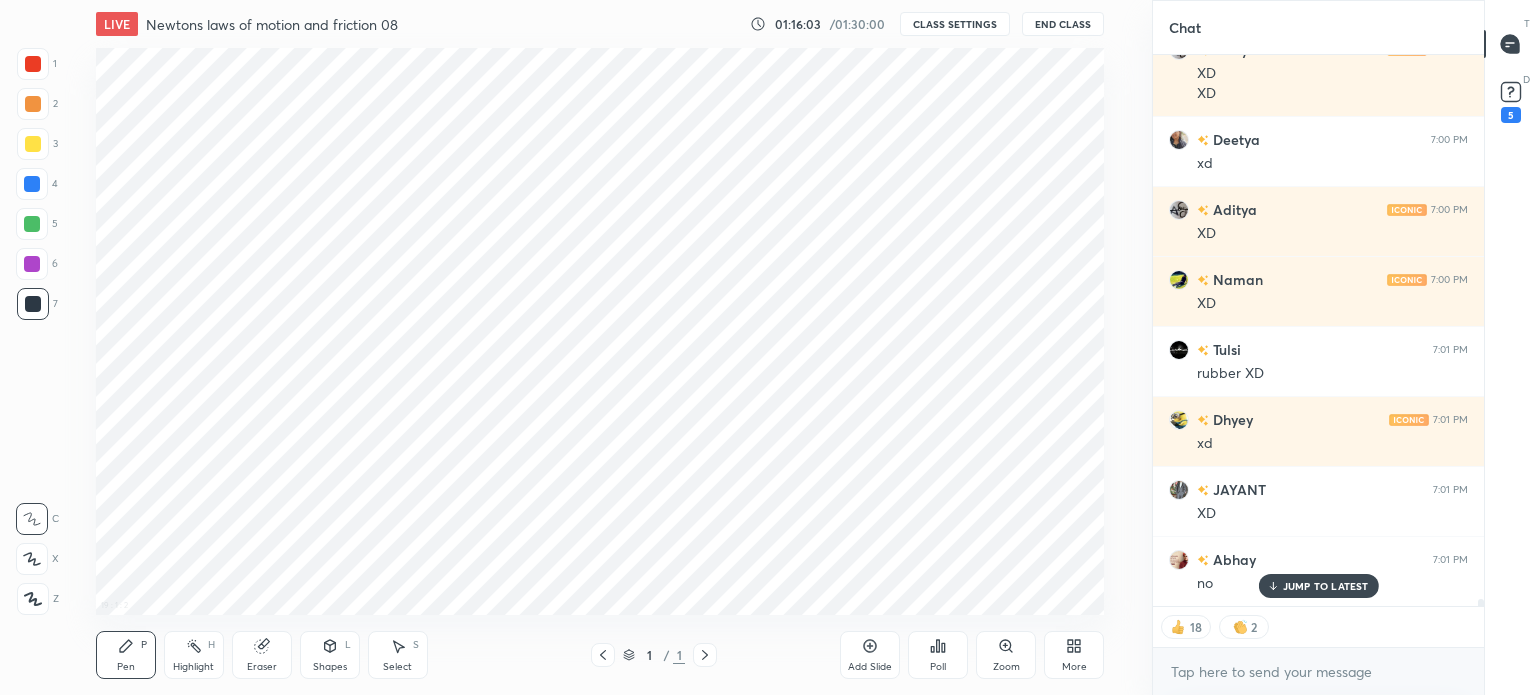type on "x" 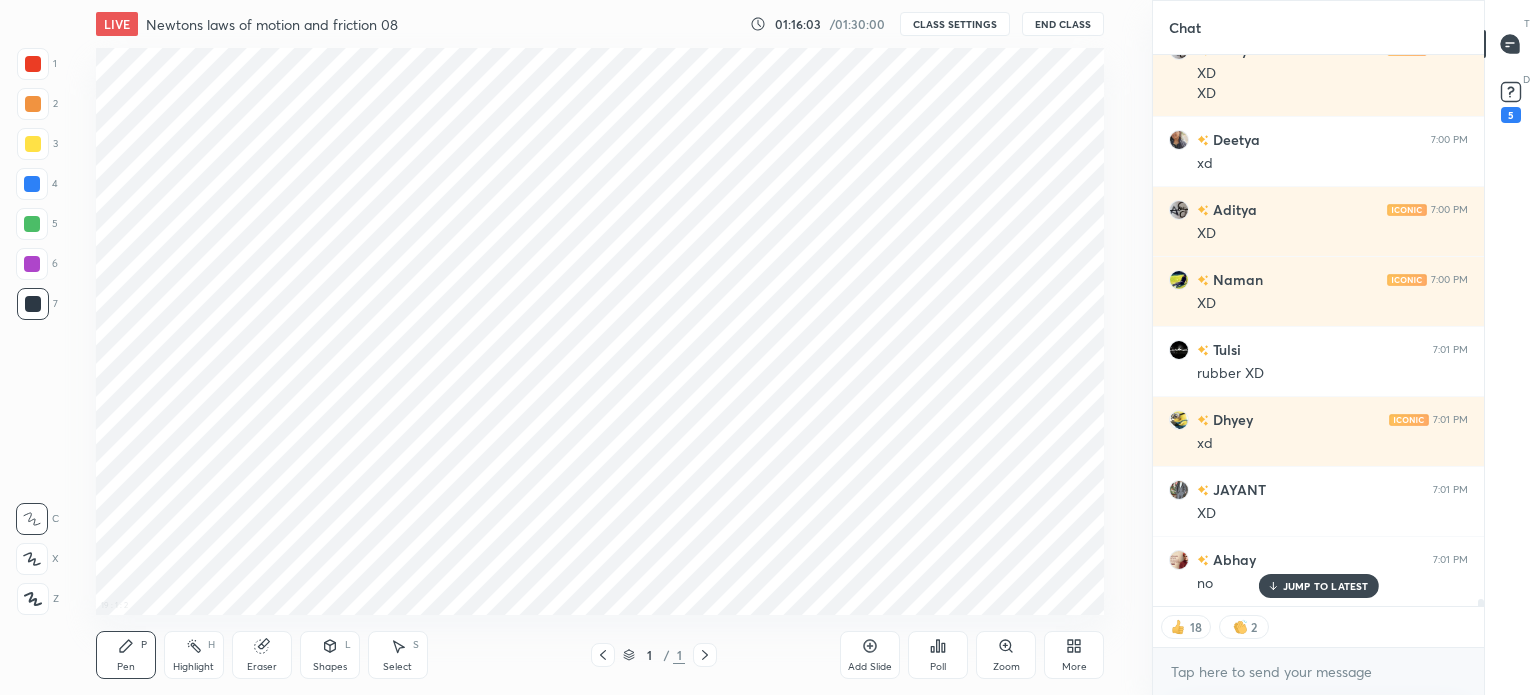 scroll, scrollTop: 45061, scrollLeft: 0, axis: vertical 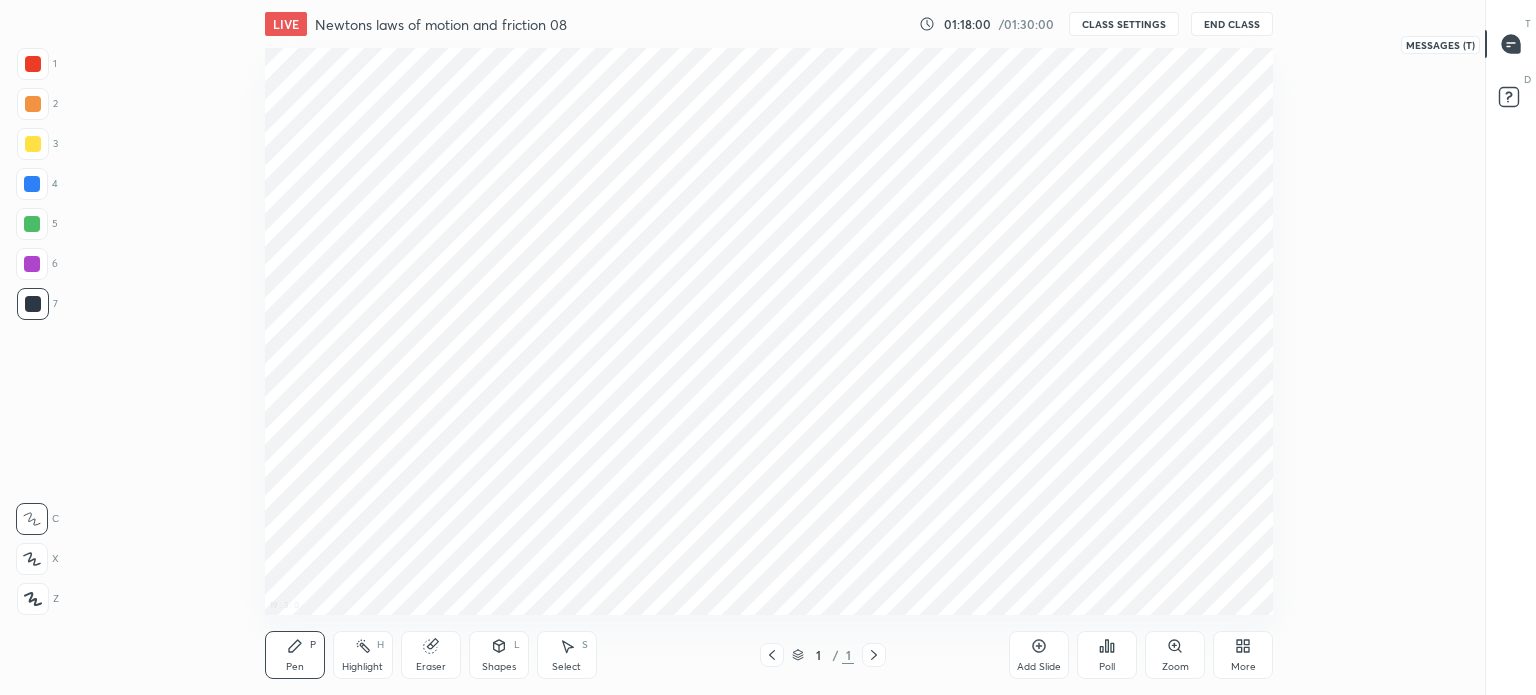 click at bounding box center (1512, 44) 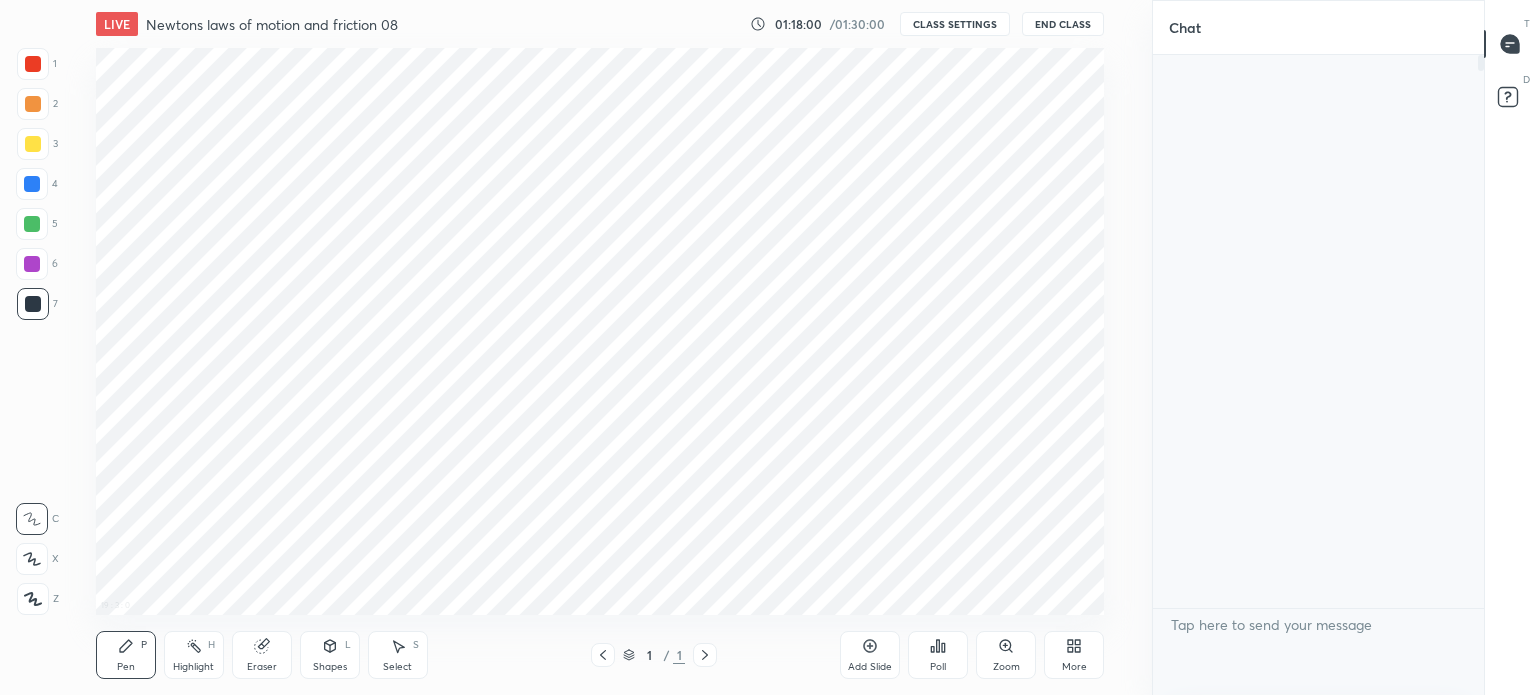 scroll, scrollTop: 567, scrollLeft: 1297, axis: both 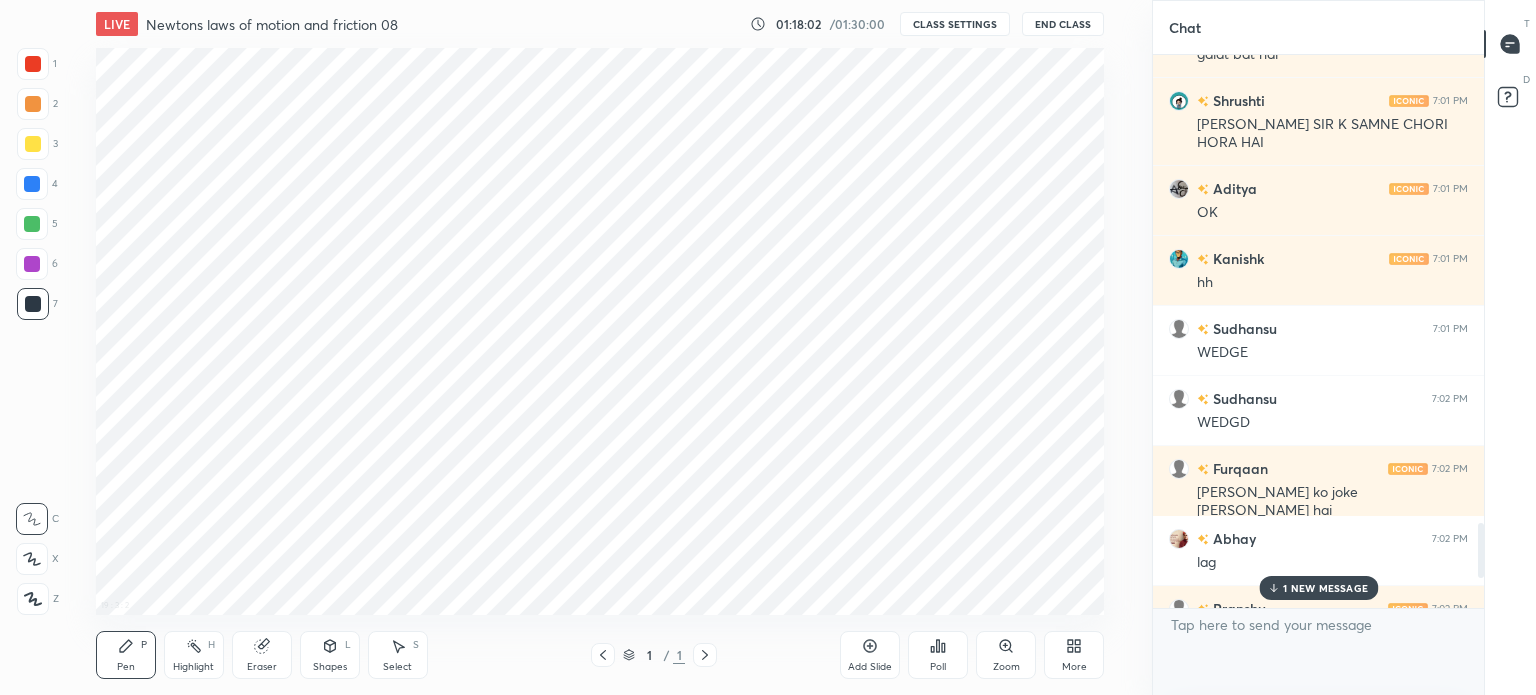 click on "1 NEW MESSAGE" at bounding box center [1325, 588] 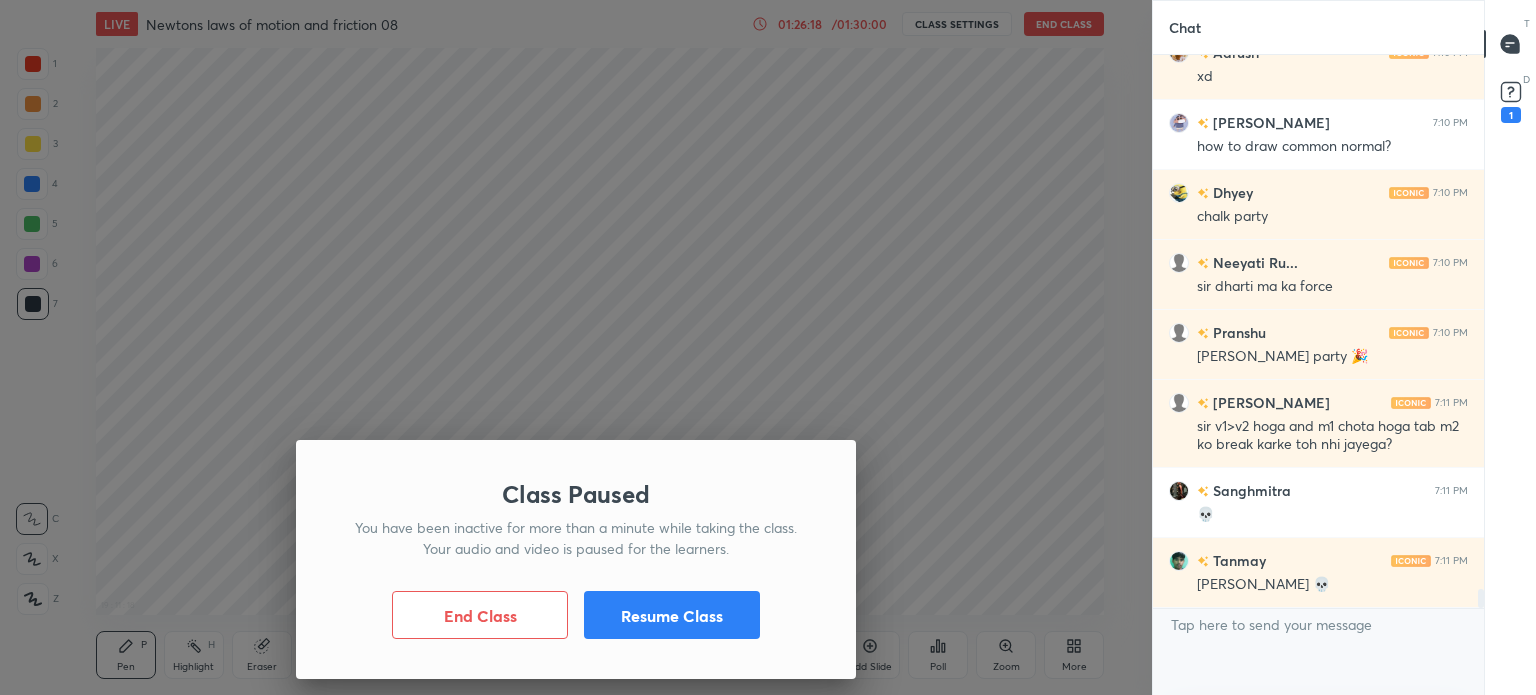 scroll, scrollTop: 15792, scrollLeft: 0, axis: vertical 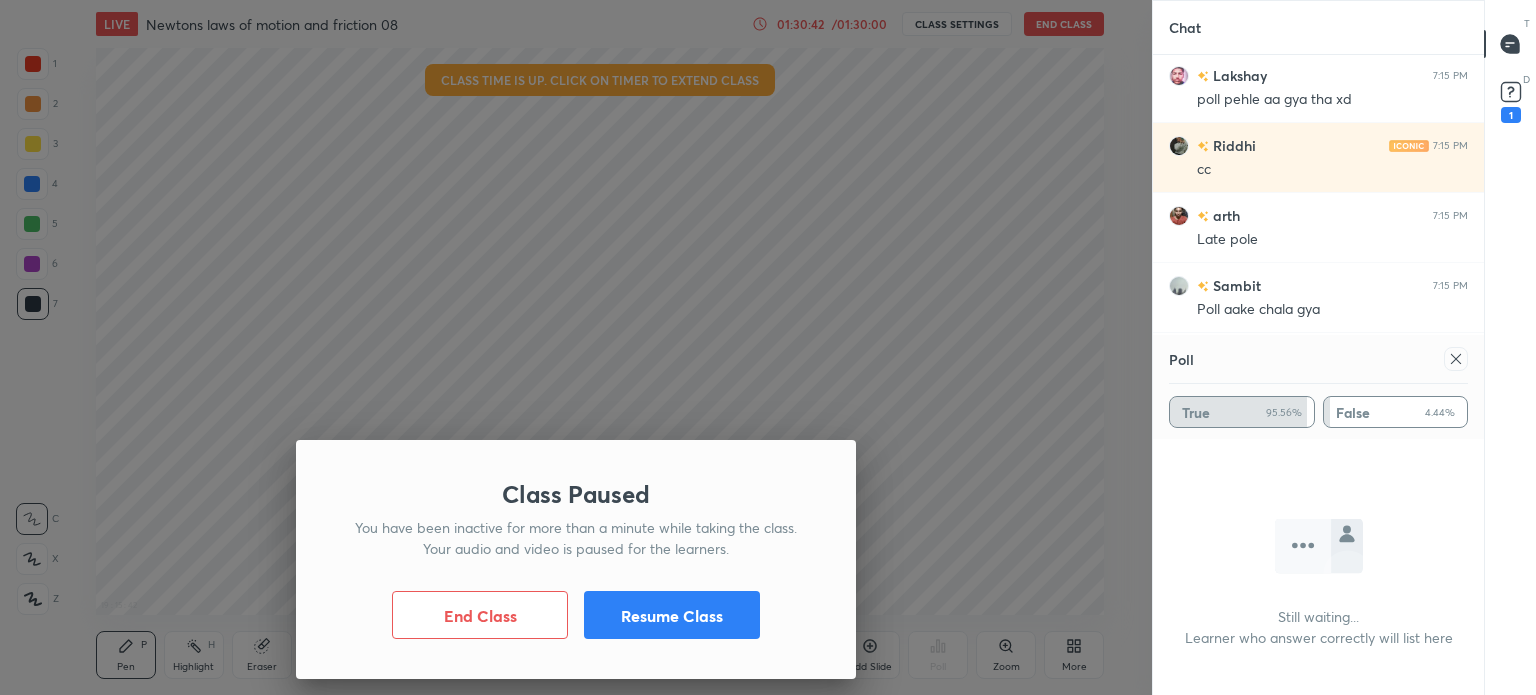 click at bounding box center [1456, 359] 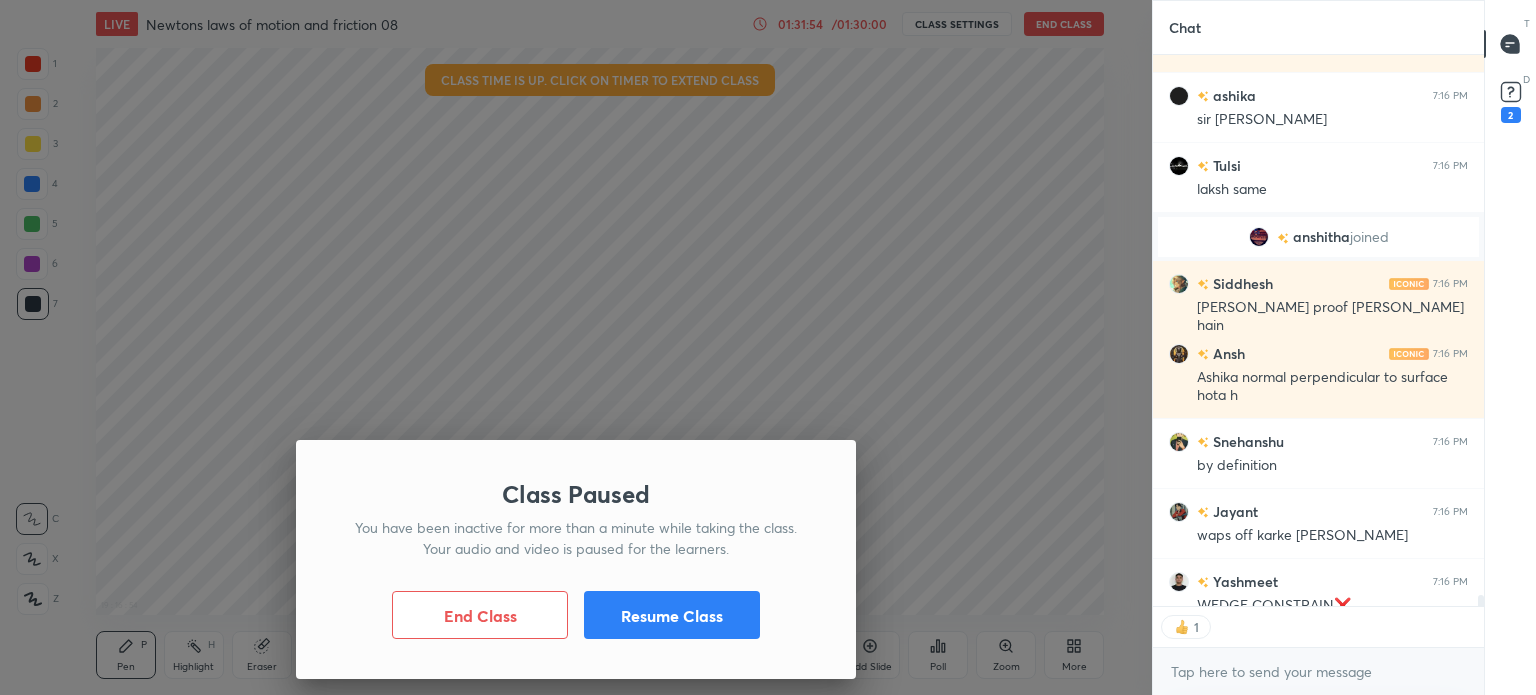 scroll, scrollTop: 6, scrollLeft: 6, axis: both 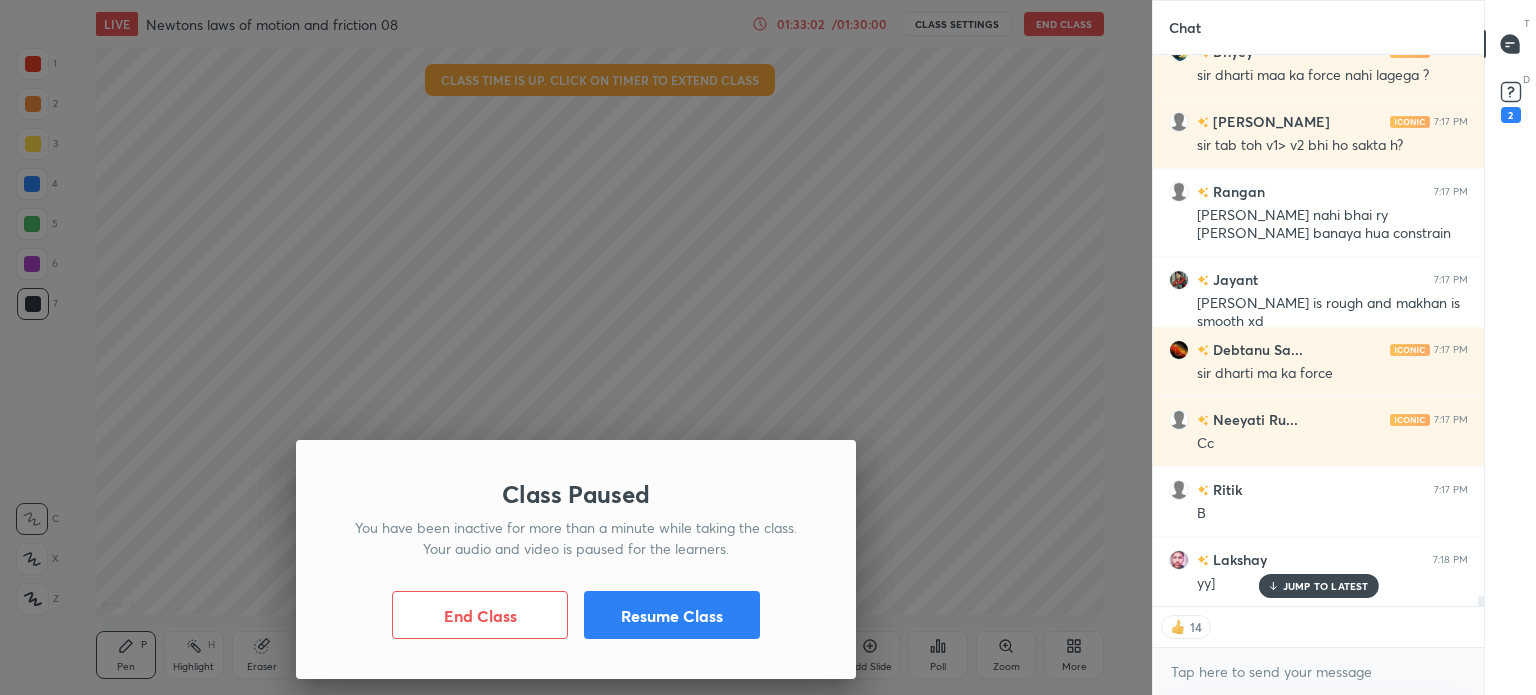 click on "JUMP TO LATEST" at bounding box center (1326, 586) 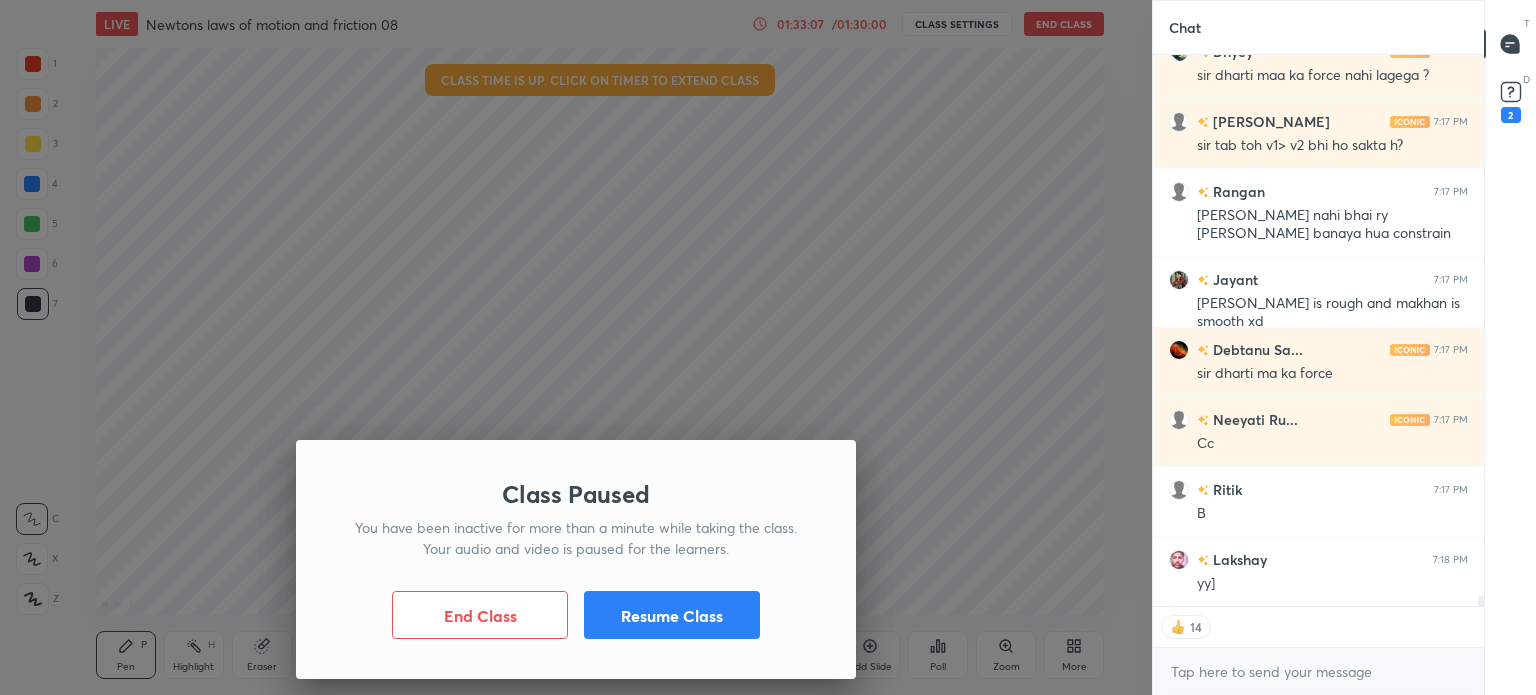 scroll, scrollTop: 6, scrollLeft: 6, axis: both 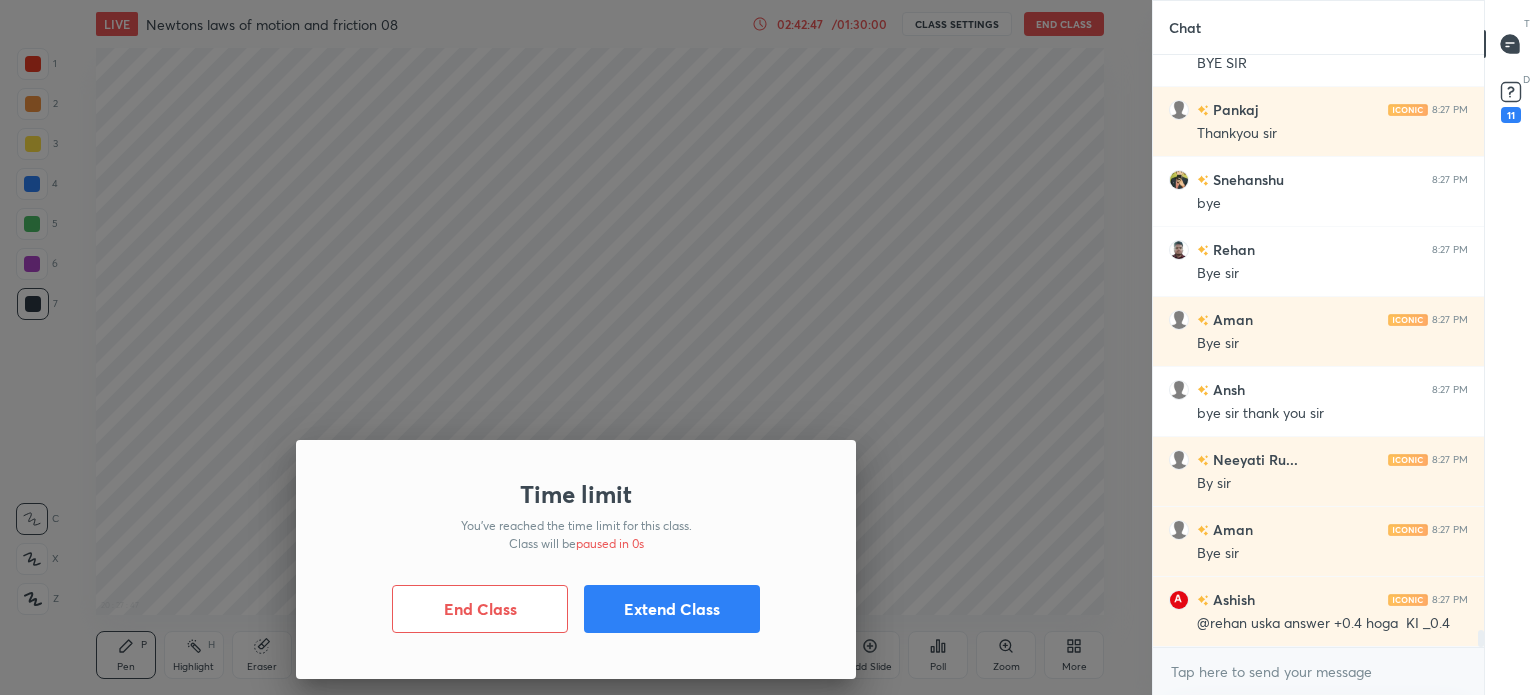 click on "End Class" at bounding box center (480, 609) 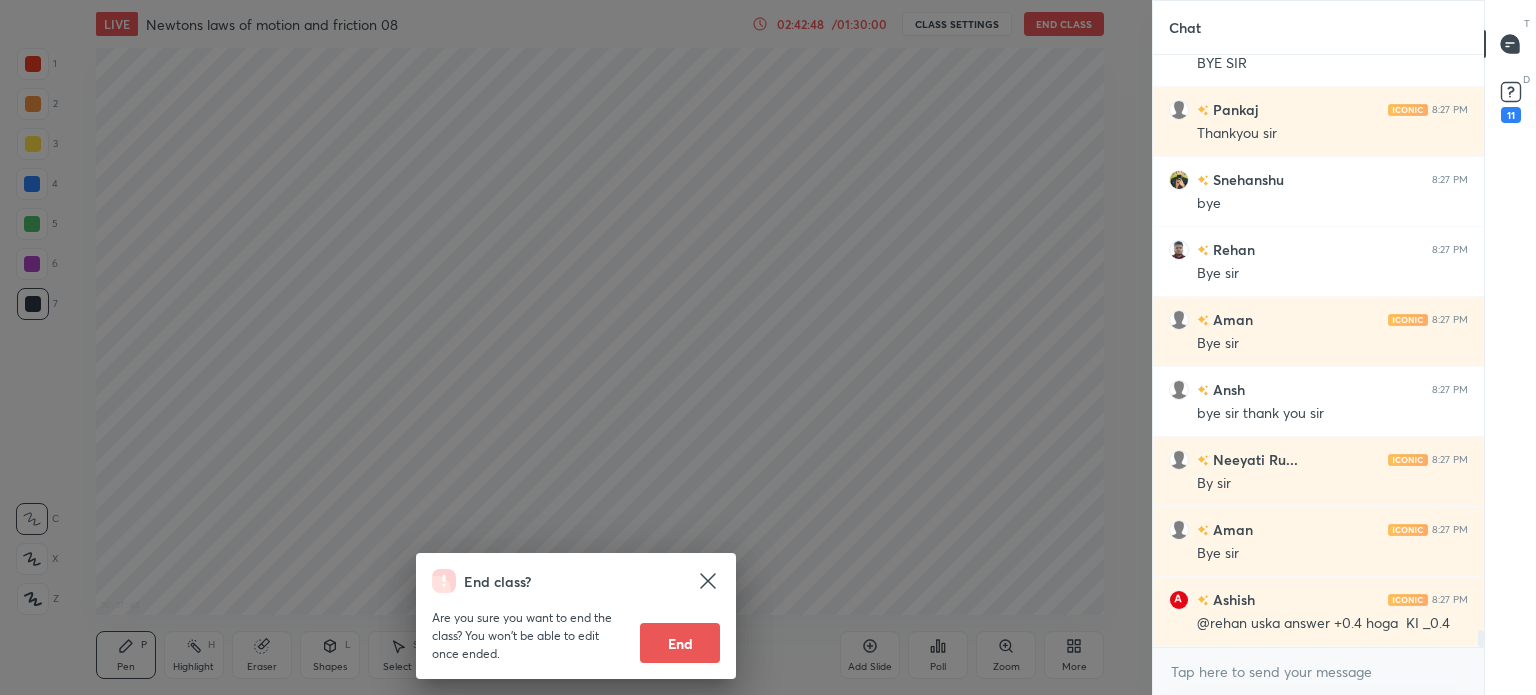 click on "End" at bounding box center [680, 643] 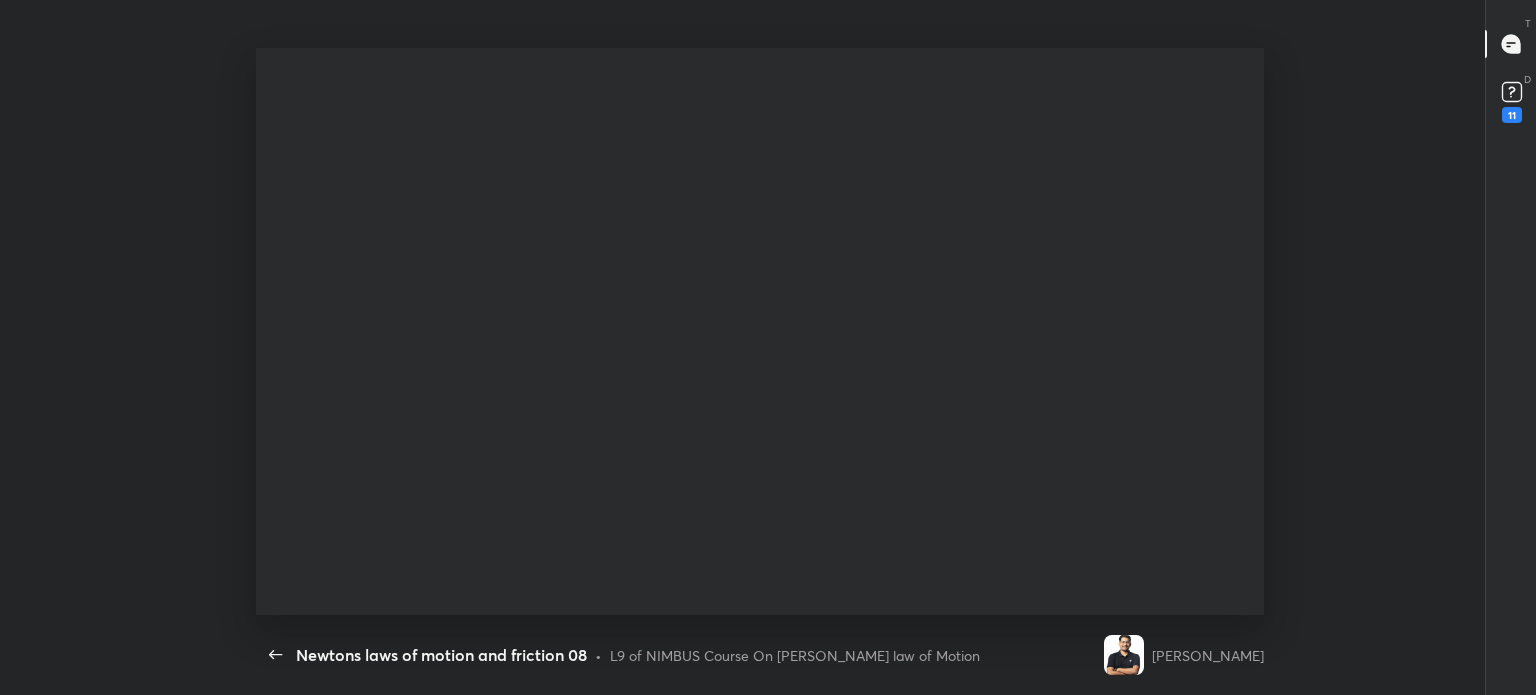 scroll, scrollTop: 99432, scrollLeft: 98736, axis: both 